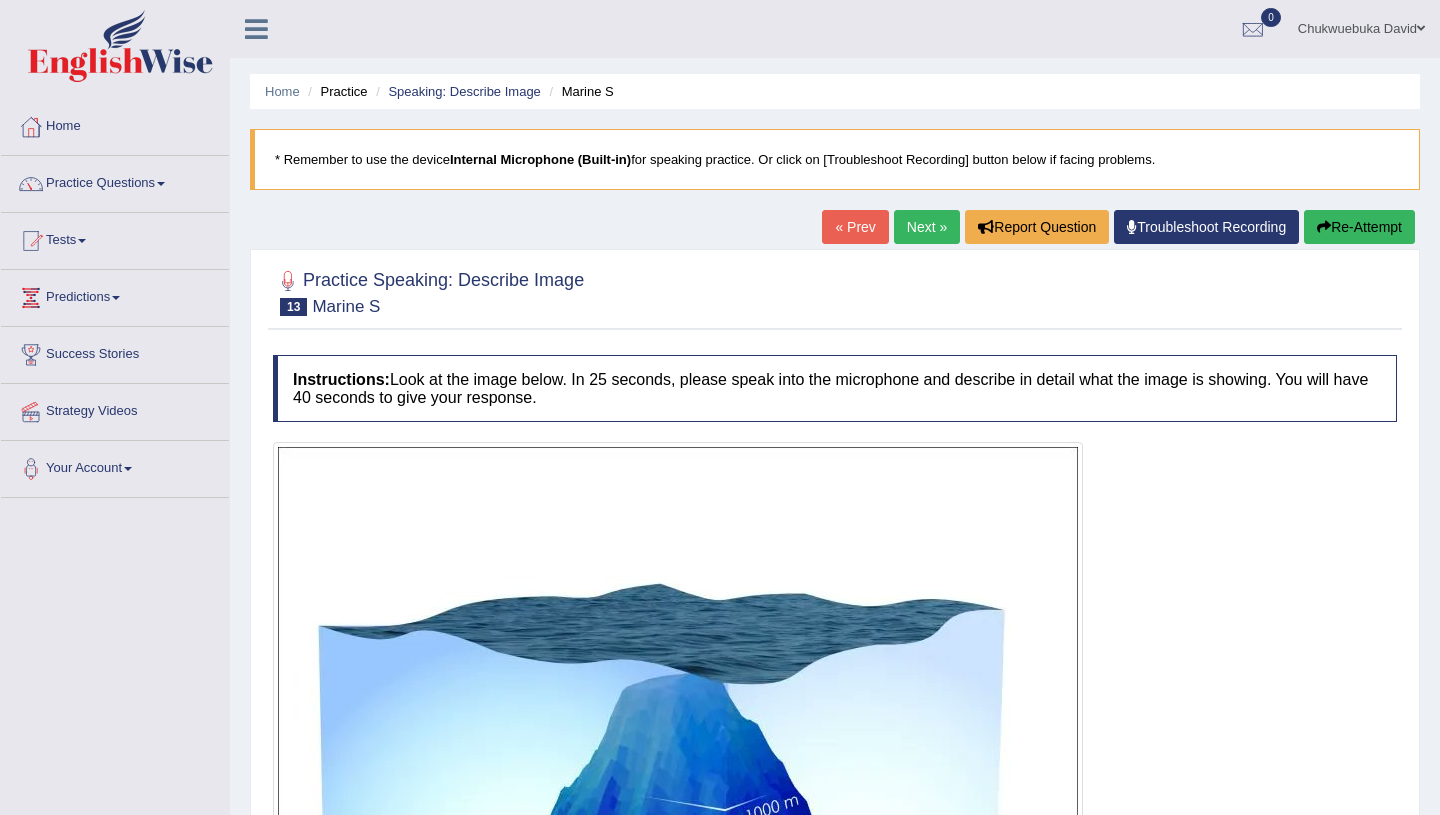 scroll, scrollTop: 215, scrollLeft: 0, axis: vertical 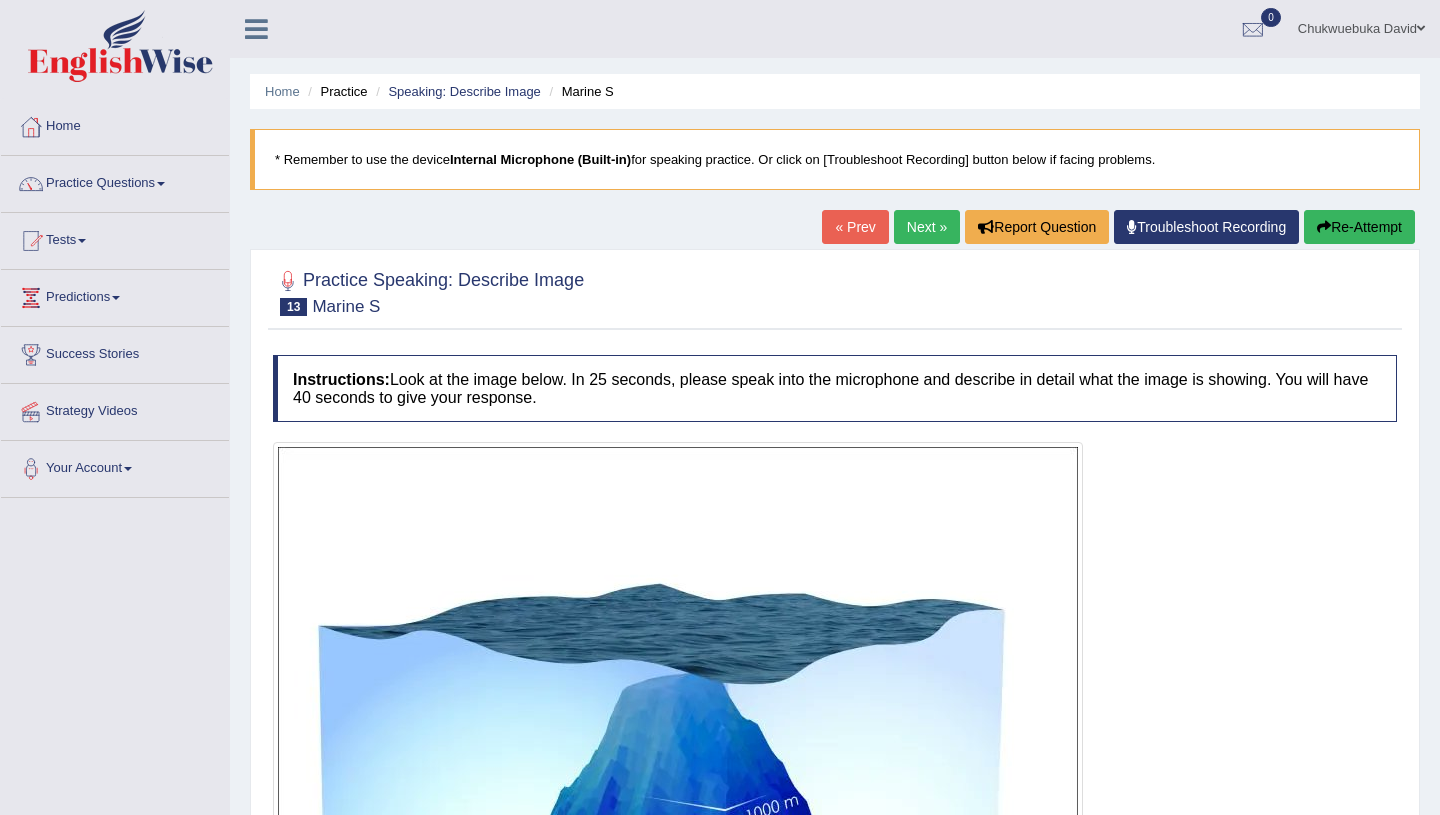 click on "Next »" at bounding box center (927, 227) 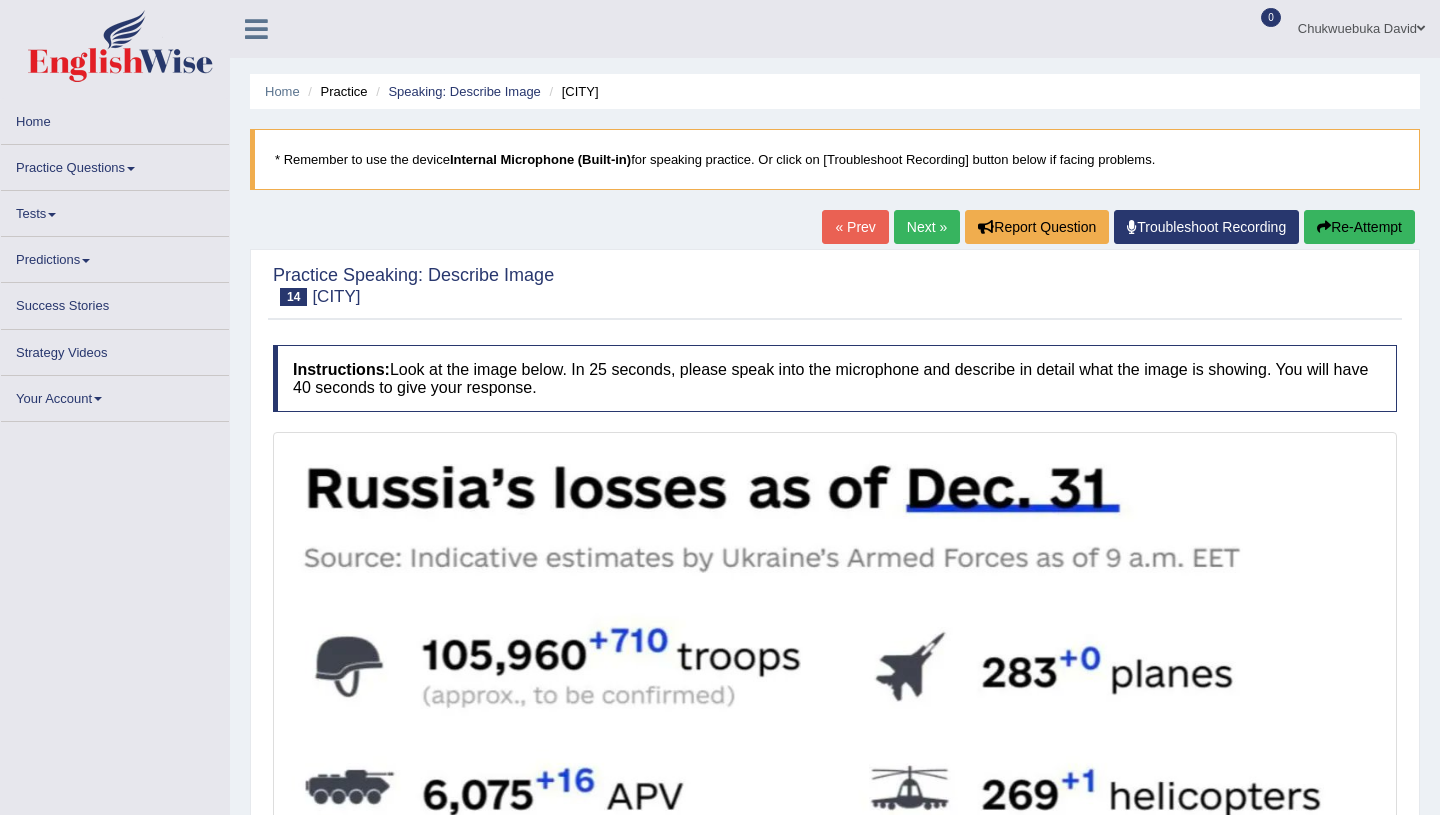 scroll, scrollTop: 0, scrollLeft: 0, axis: both 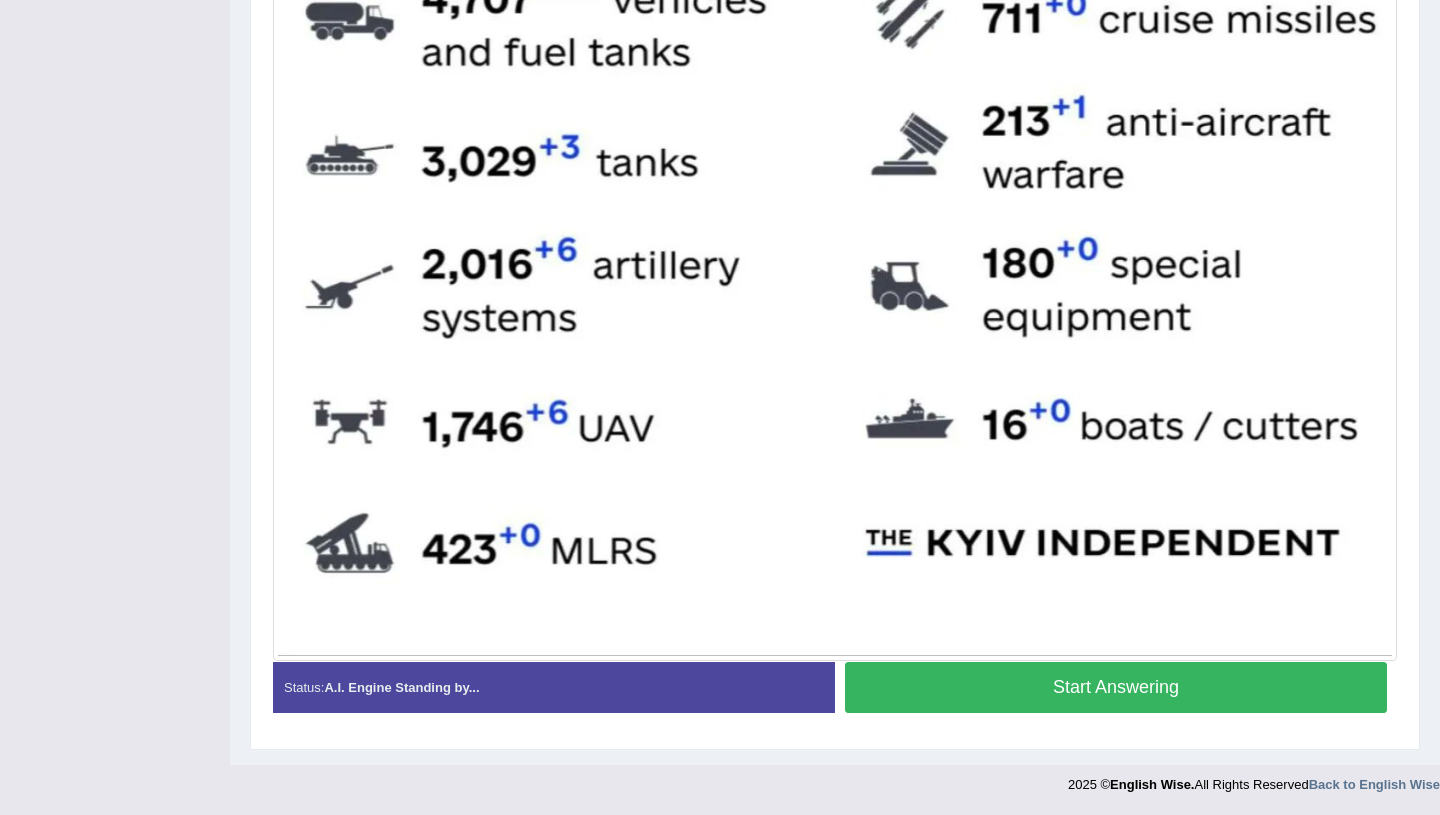 click on "Start Answering" at bounding box center [1116, 687] 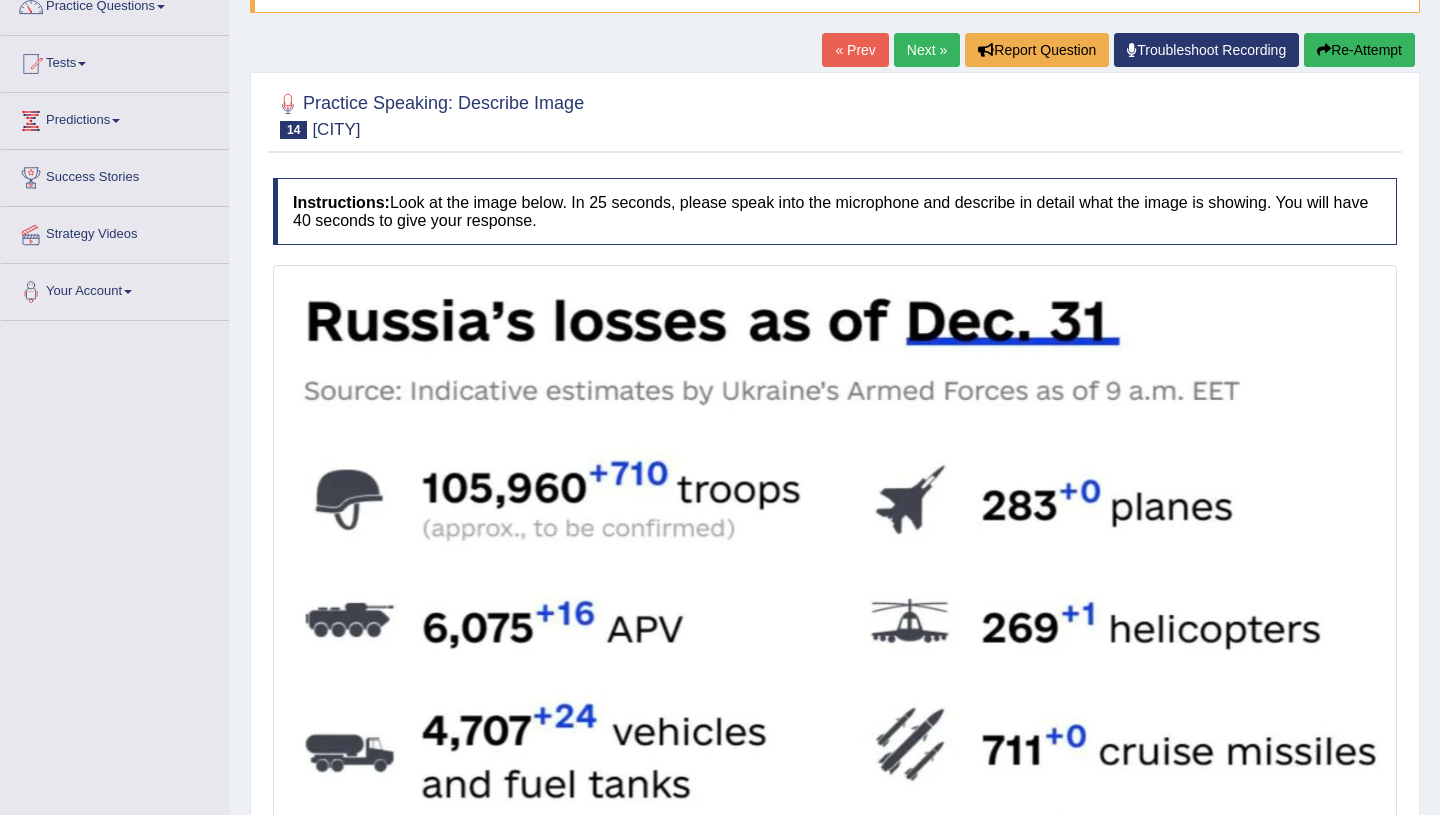 scroll, scrollTop: 0, scrollLeft: 0, axis: both 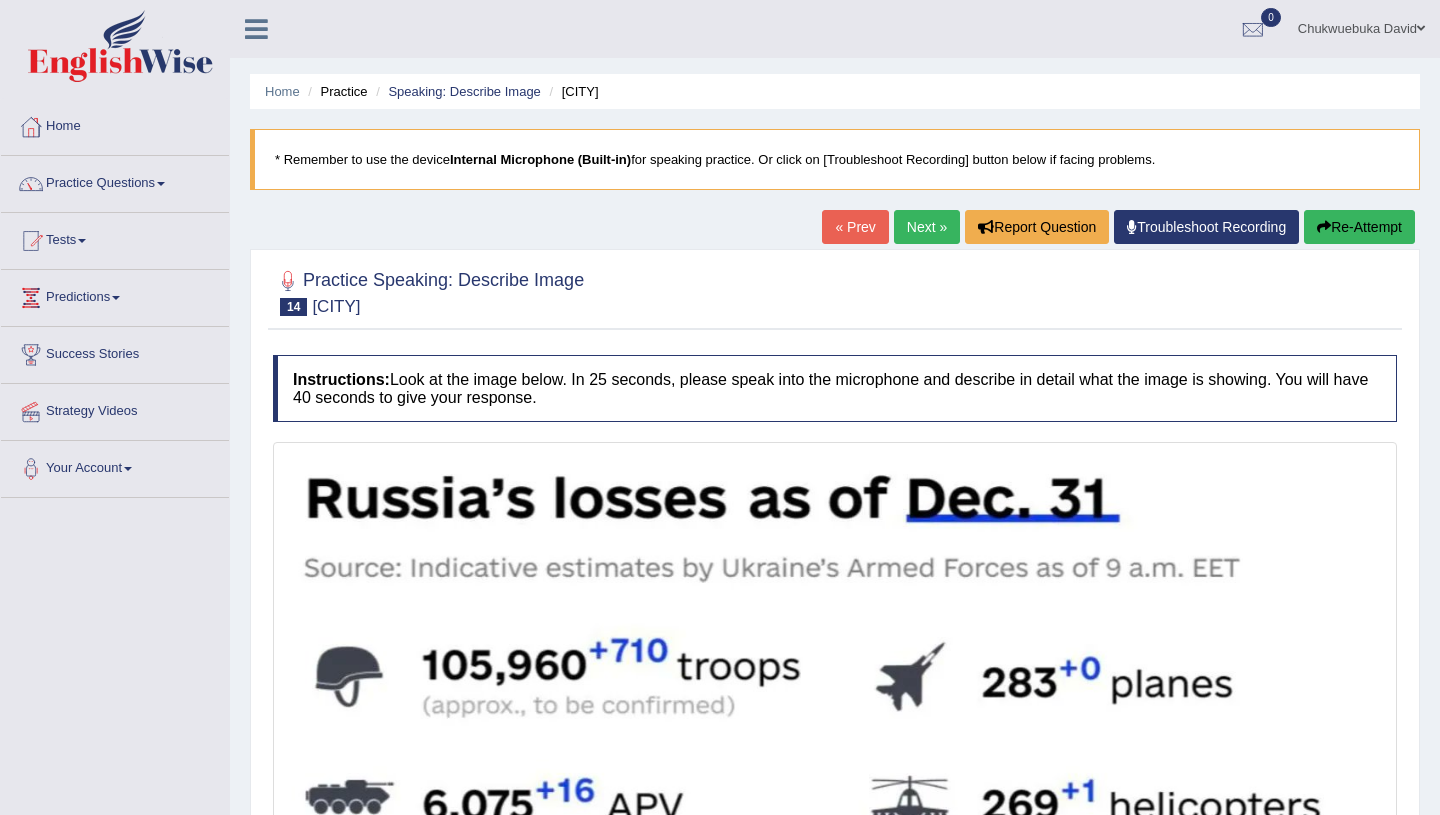 click on "Re-Attempt" at bounding box center [1359, 227] 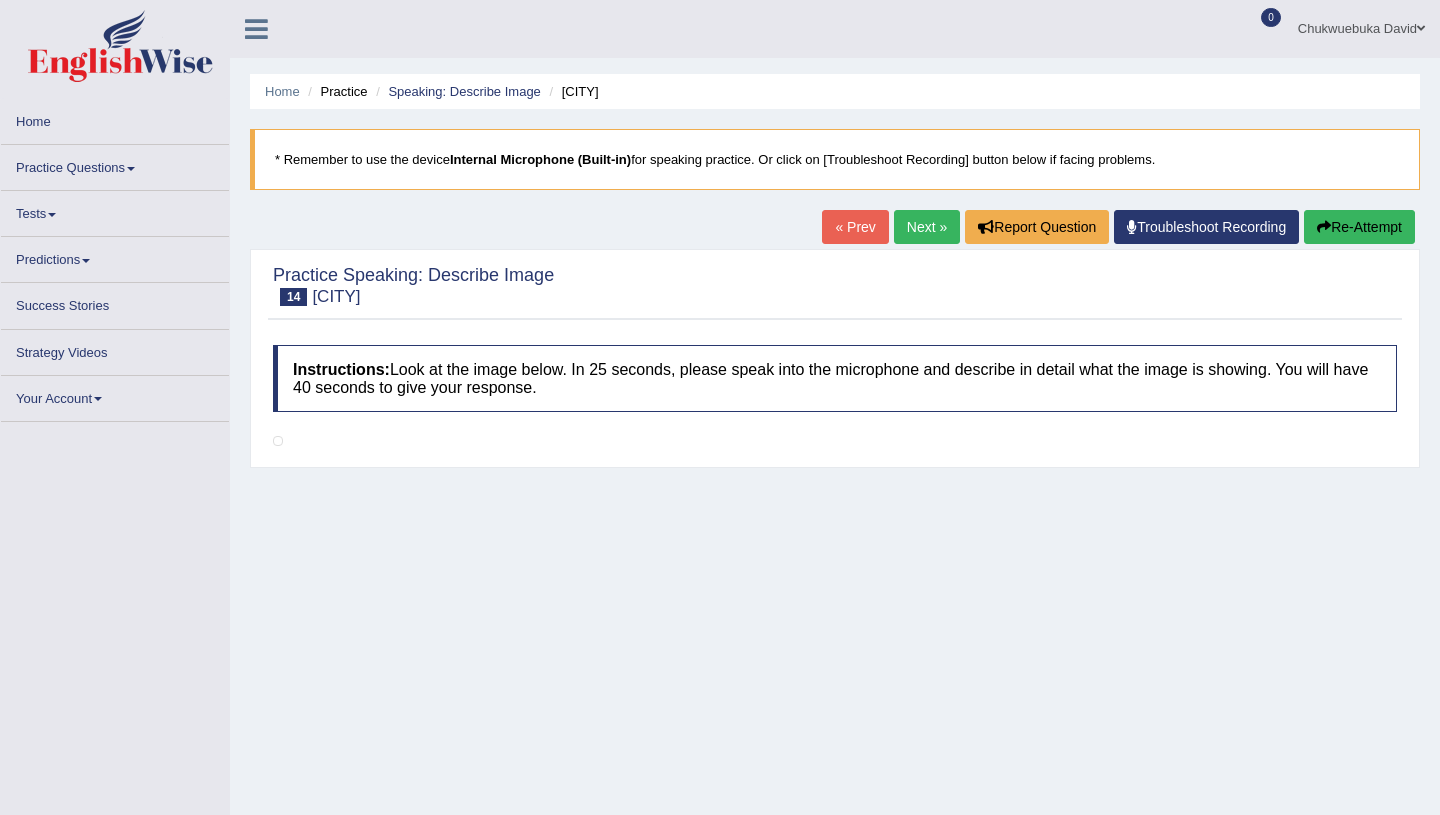 scroll, scrollTop: 0, scrollLeft: 0, axis: both 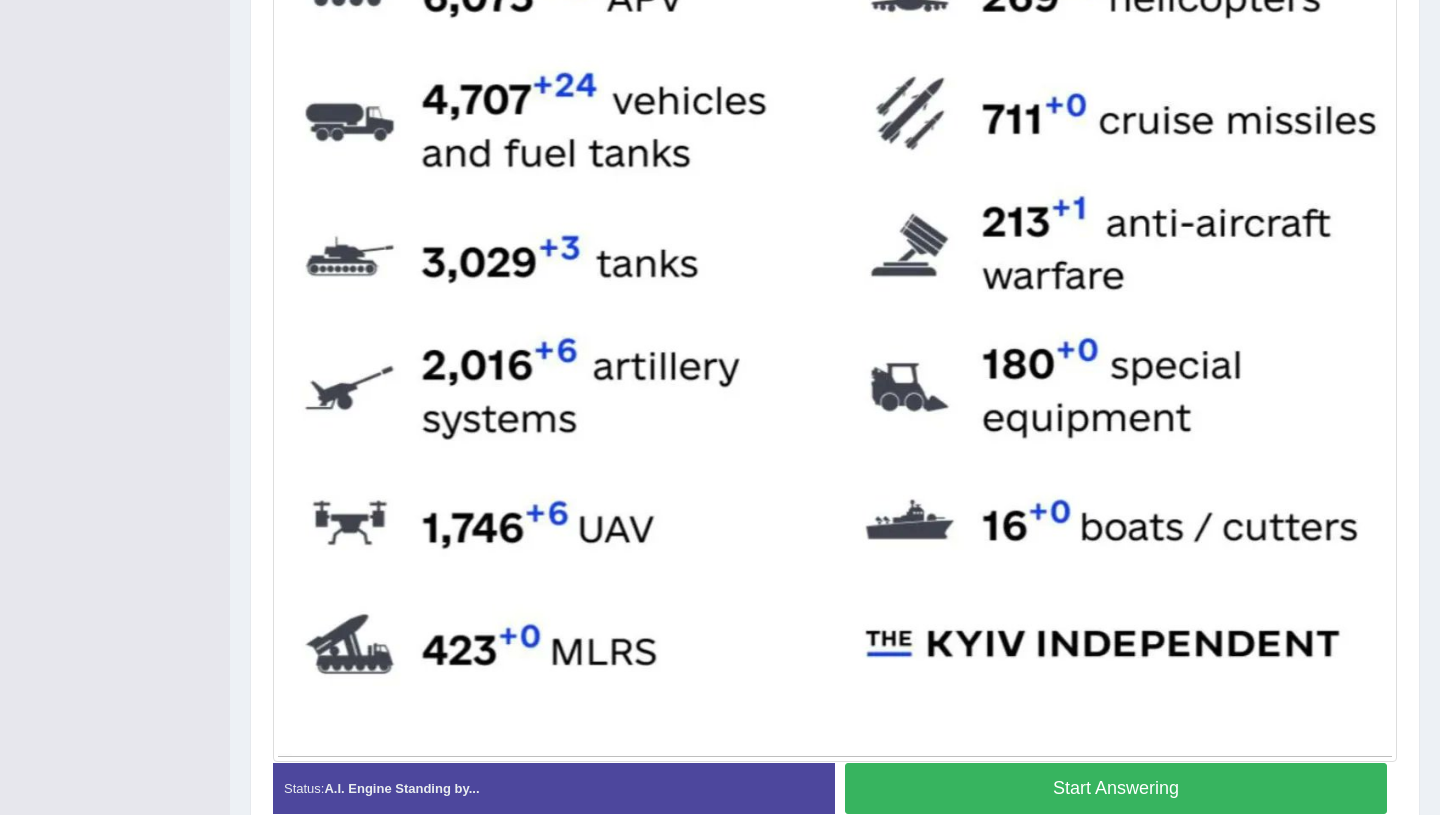click on "Start Answering" at bounding box center (1116, 788) 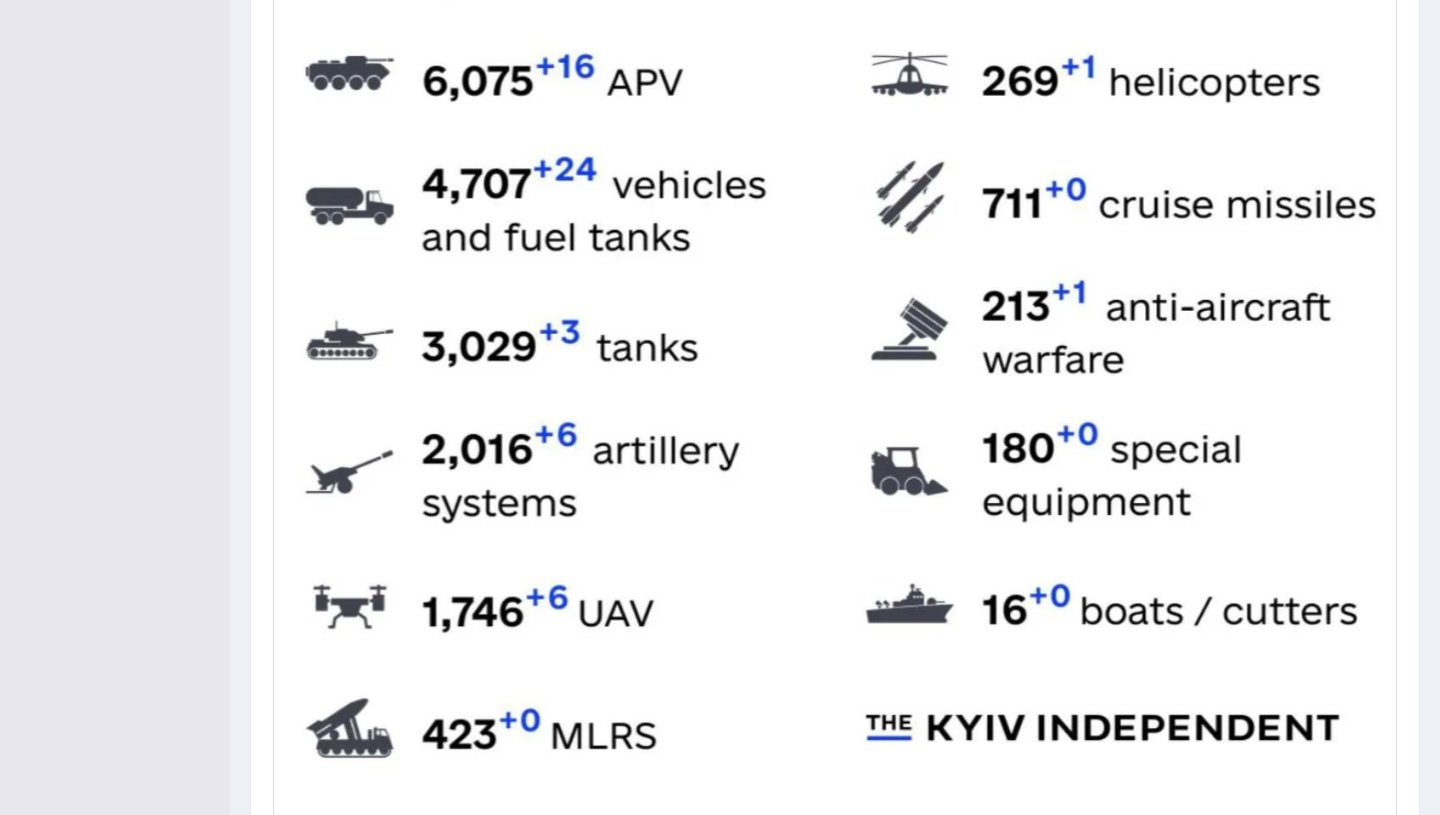 scroll, scrollTop: 928, scrollLeft: 0, axis: vertical 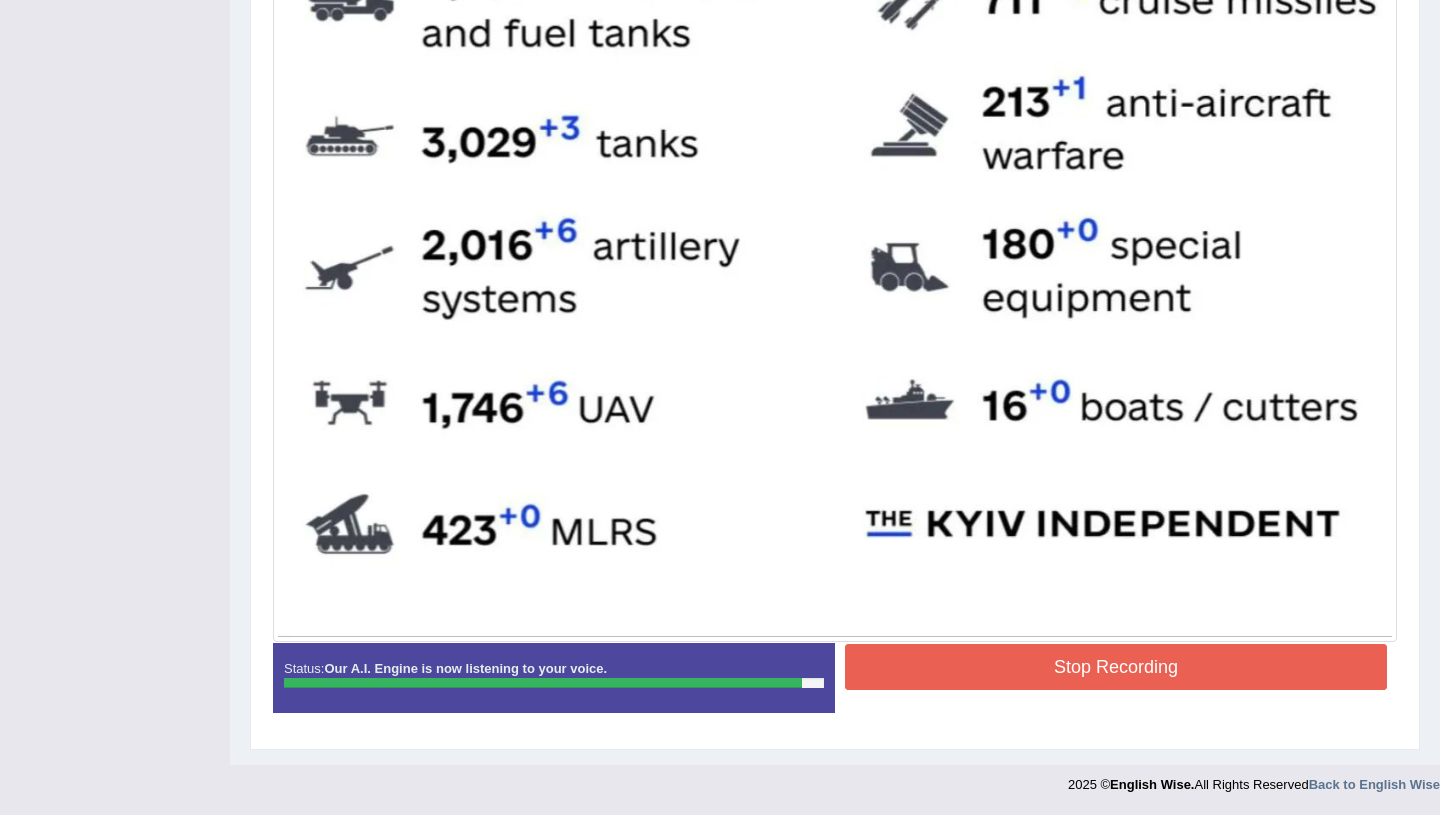 click on "Stop Recording" at bounding box center (1116, 667) 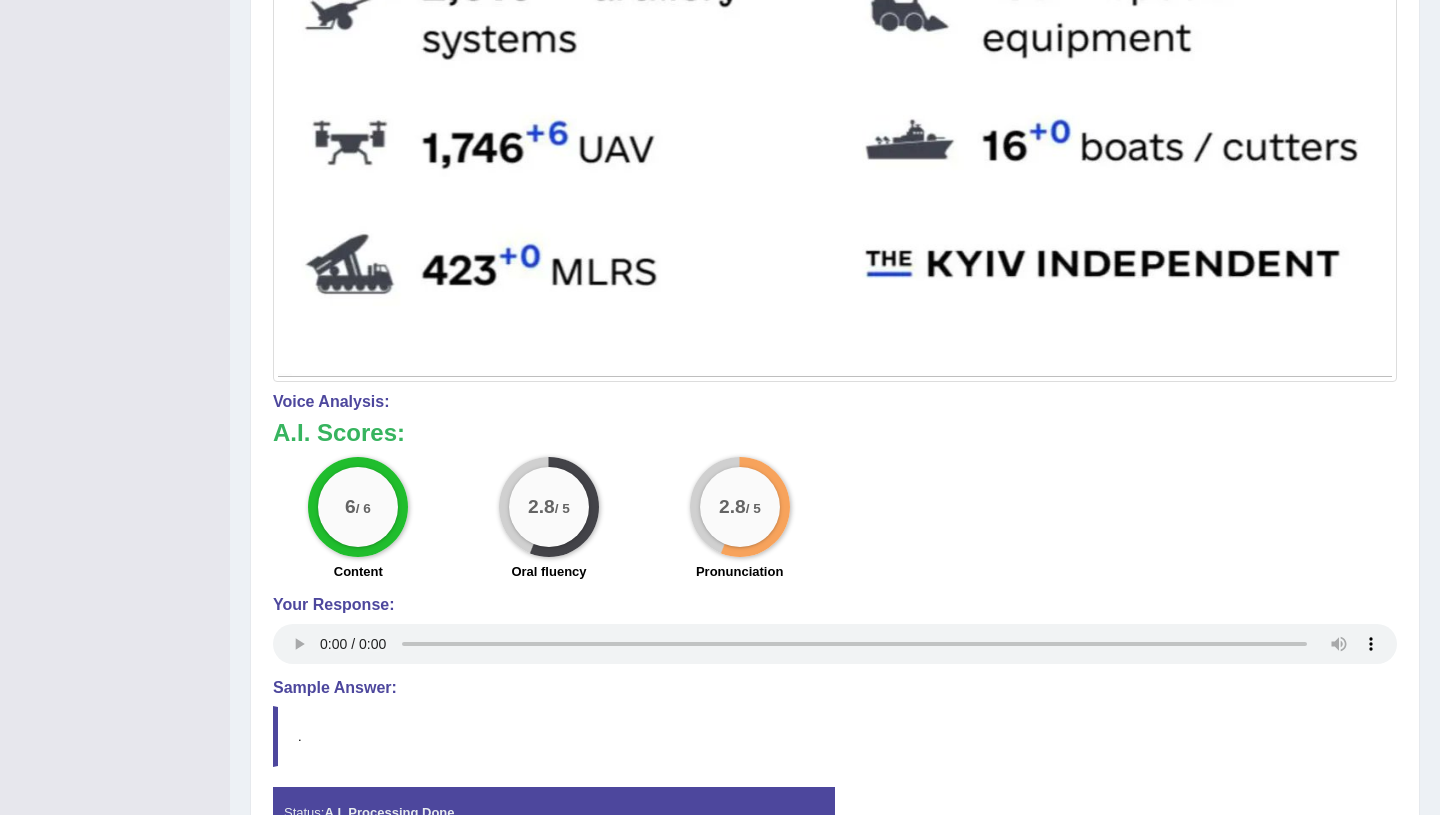 scroll, scrollTop: 1333, scrollLeft: 0, axis: vertical 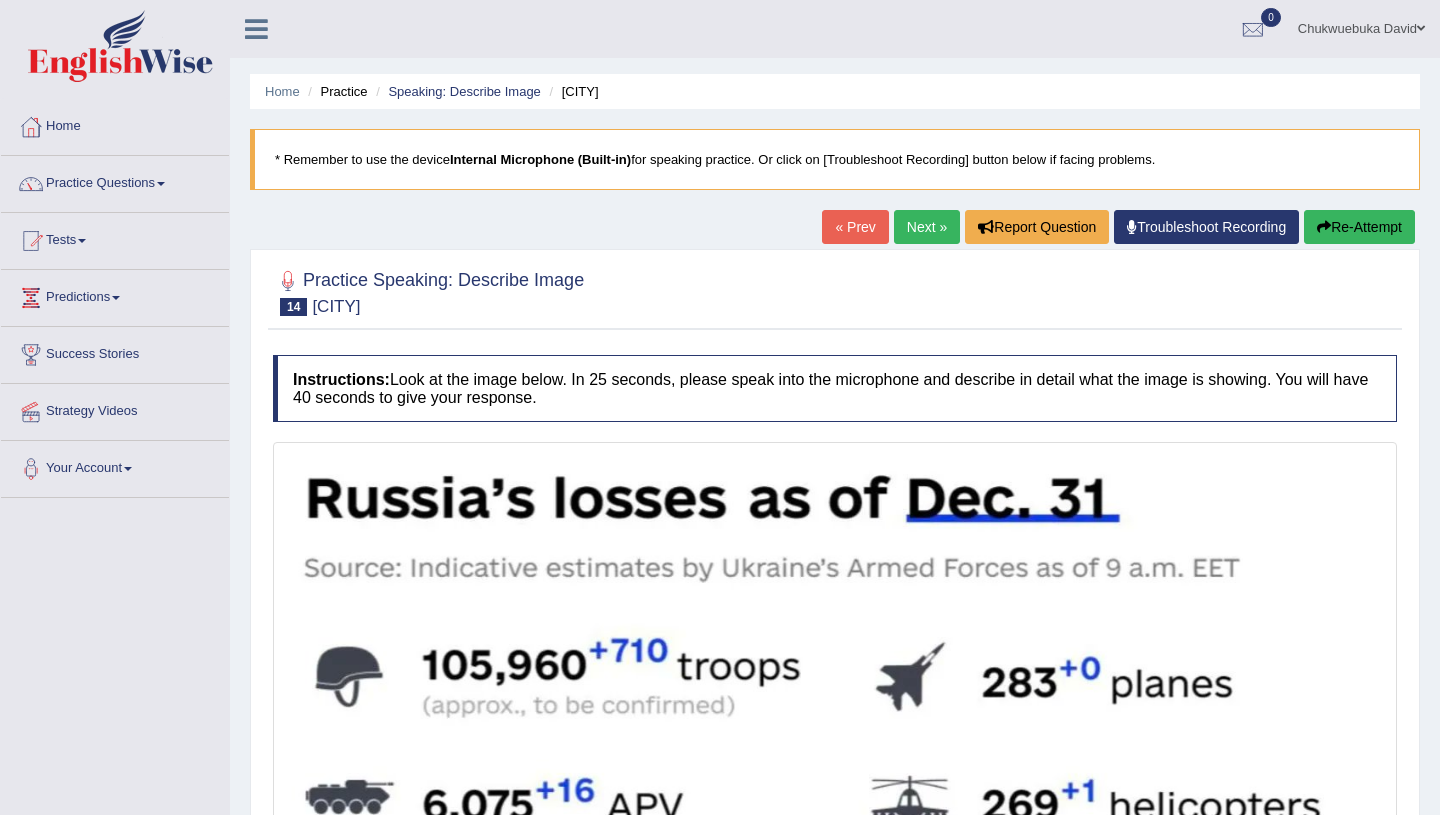 click on "Next »" at bounding box center (927, 227) 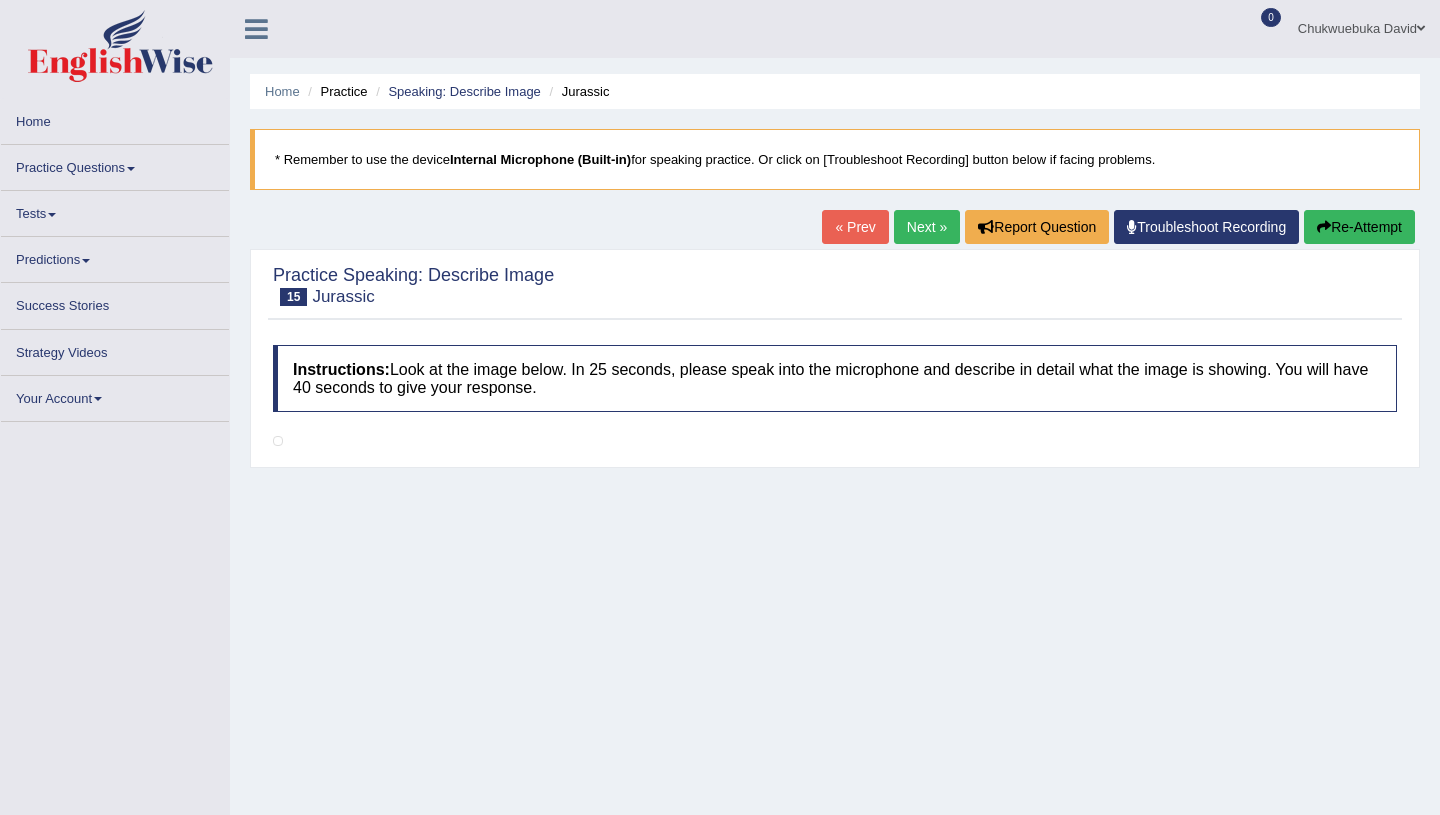 scroll, scrollTop: 0, scrollLeft: 0, axis: both 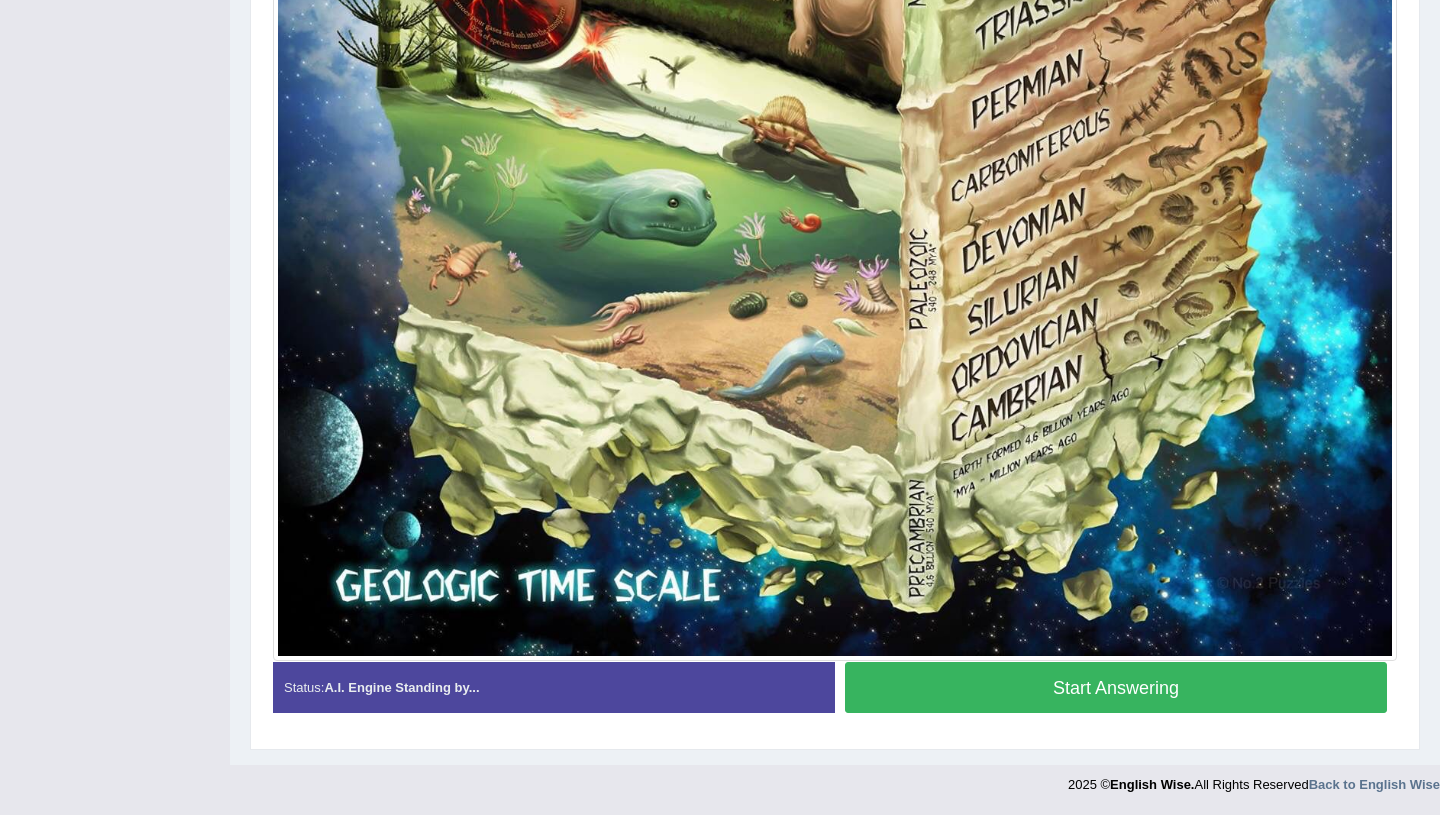 click on "Start Answering" at bounding box center [1116, 687] 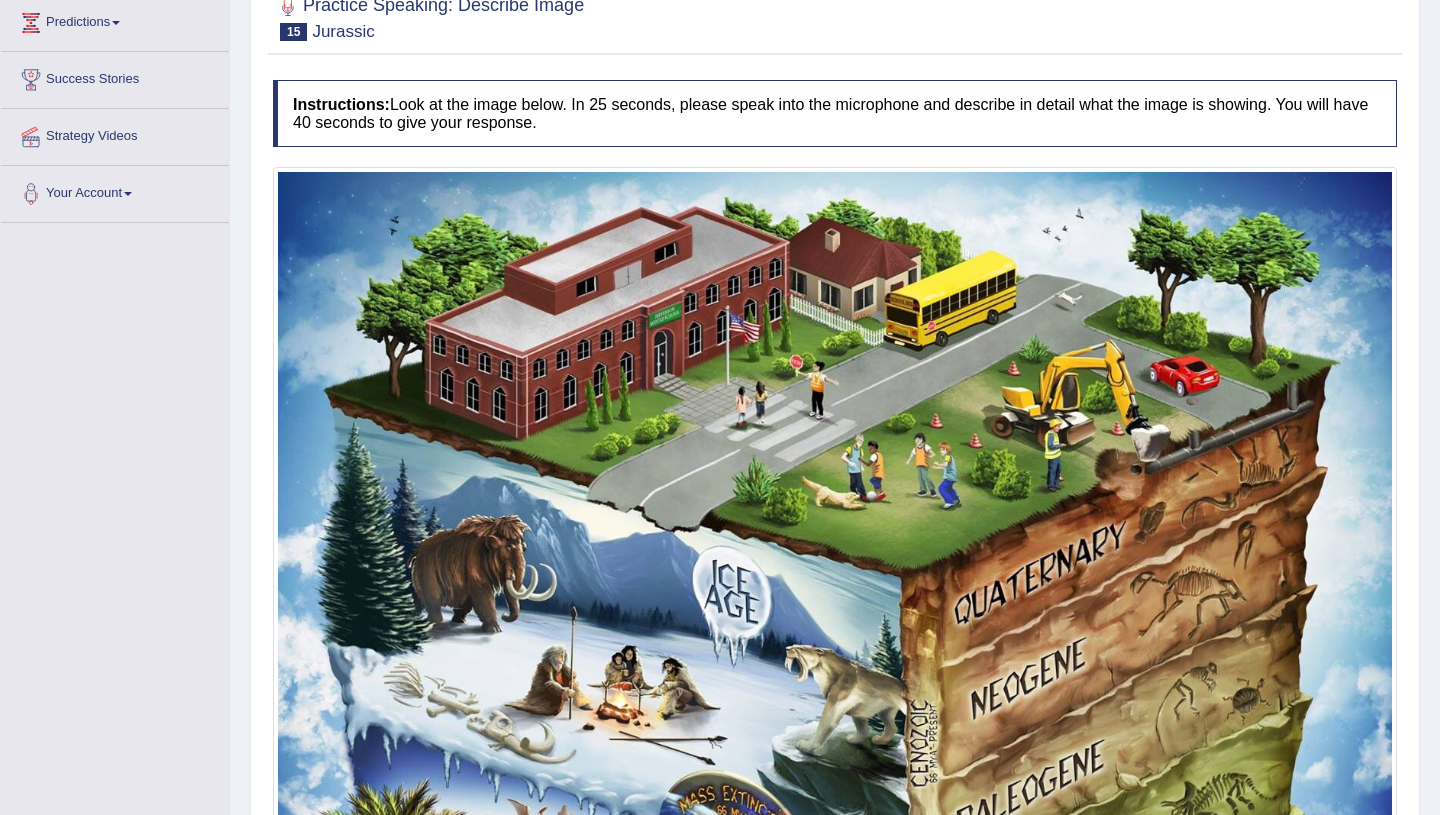 scroll, scrollTop: 83, scrollLeft: 0, axis: vertical 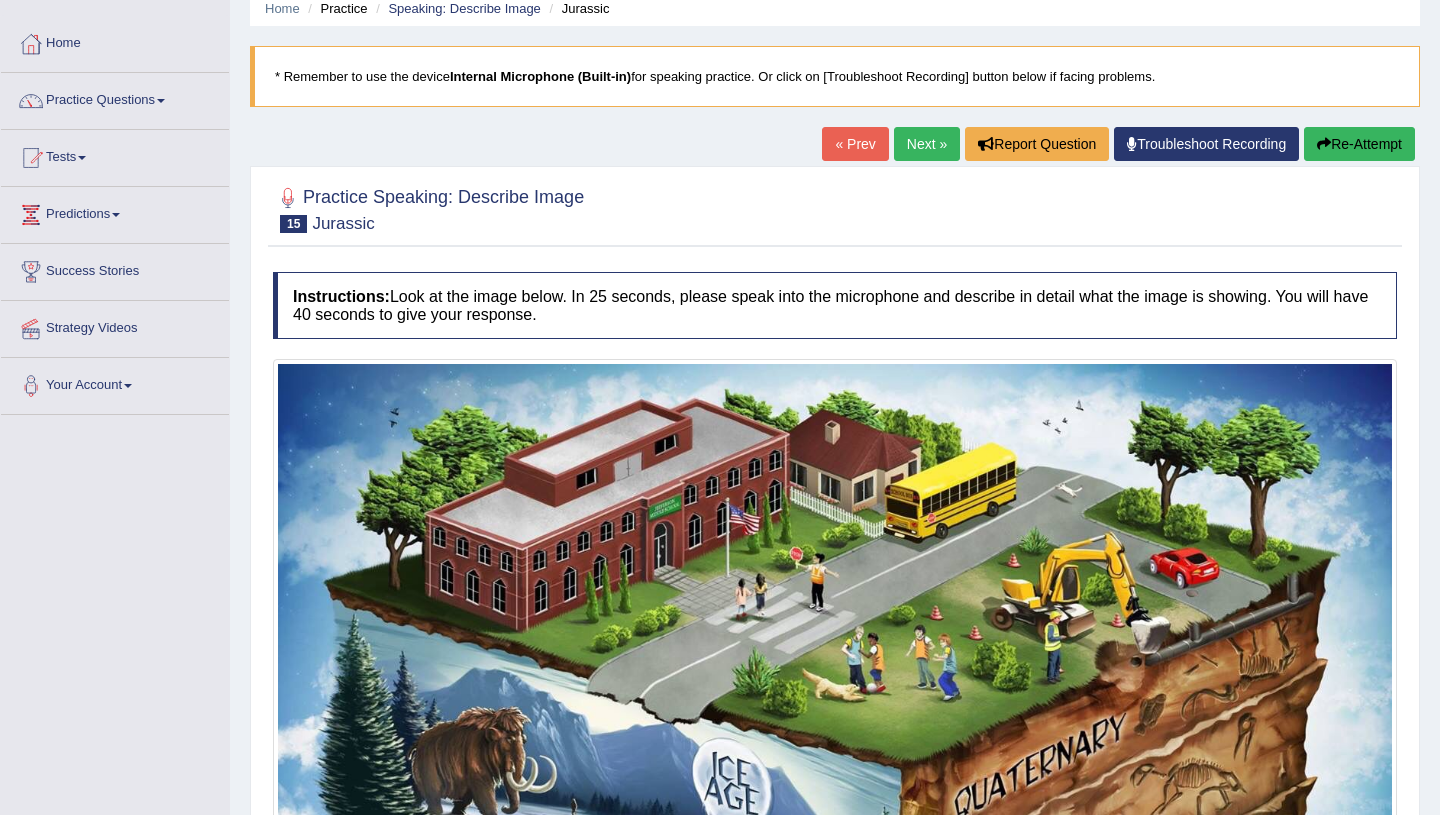 click on "Re-Attempt" at bounding box center [1359, 144] 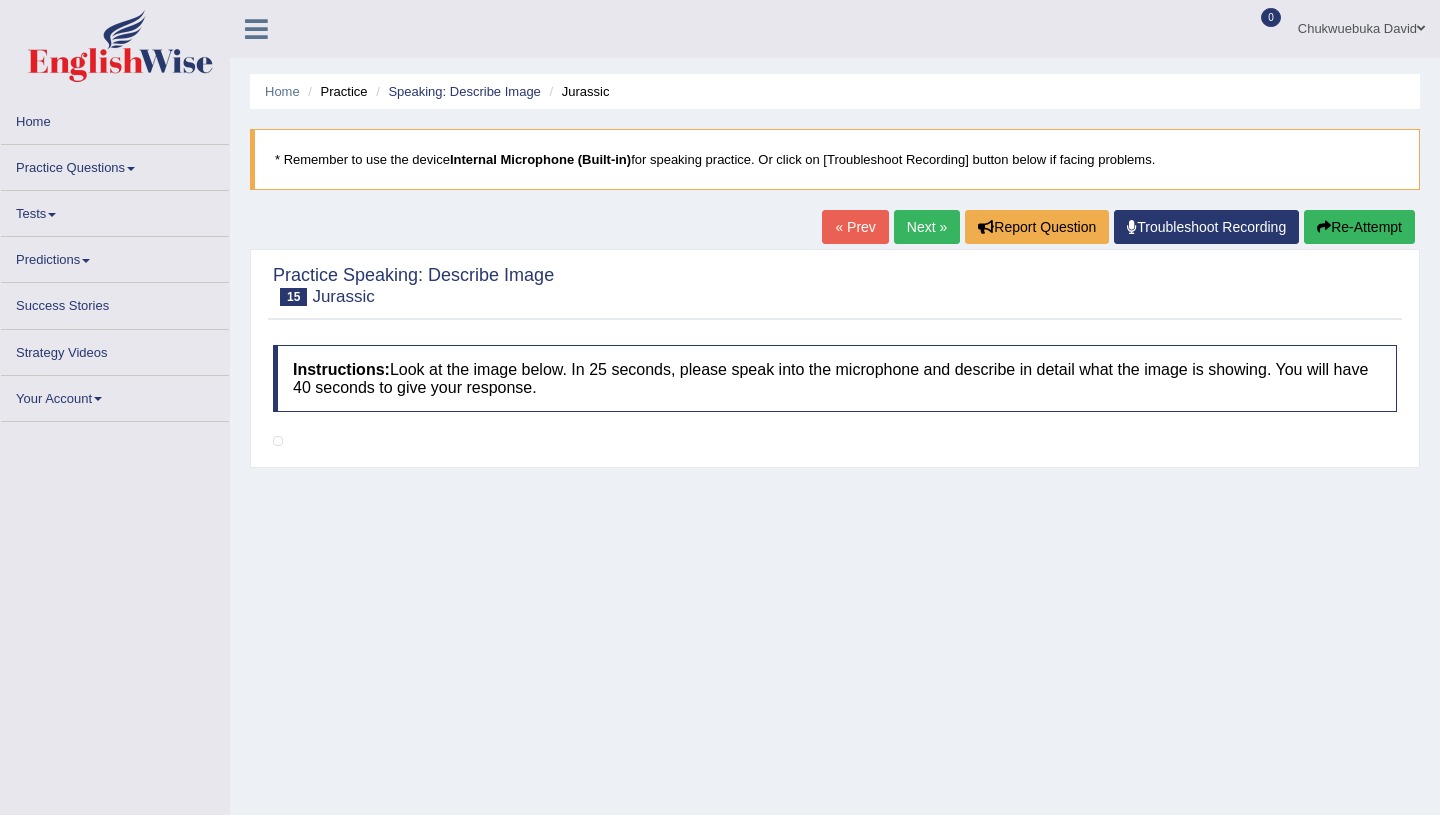 scroll, scrollTop: 83, scrollLeft: 0, axis: vertical 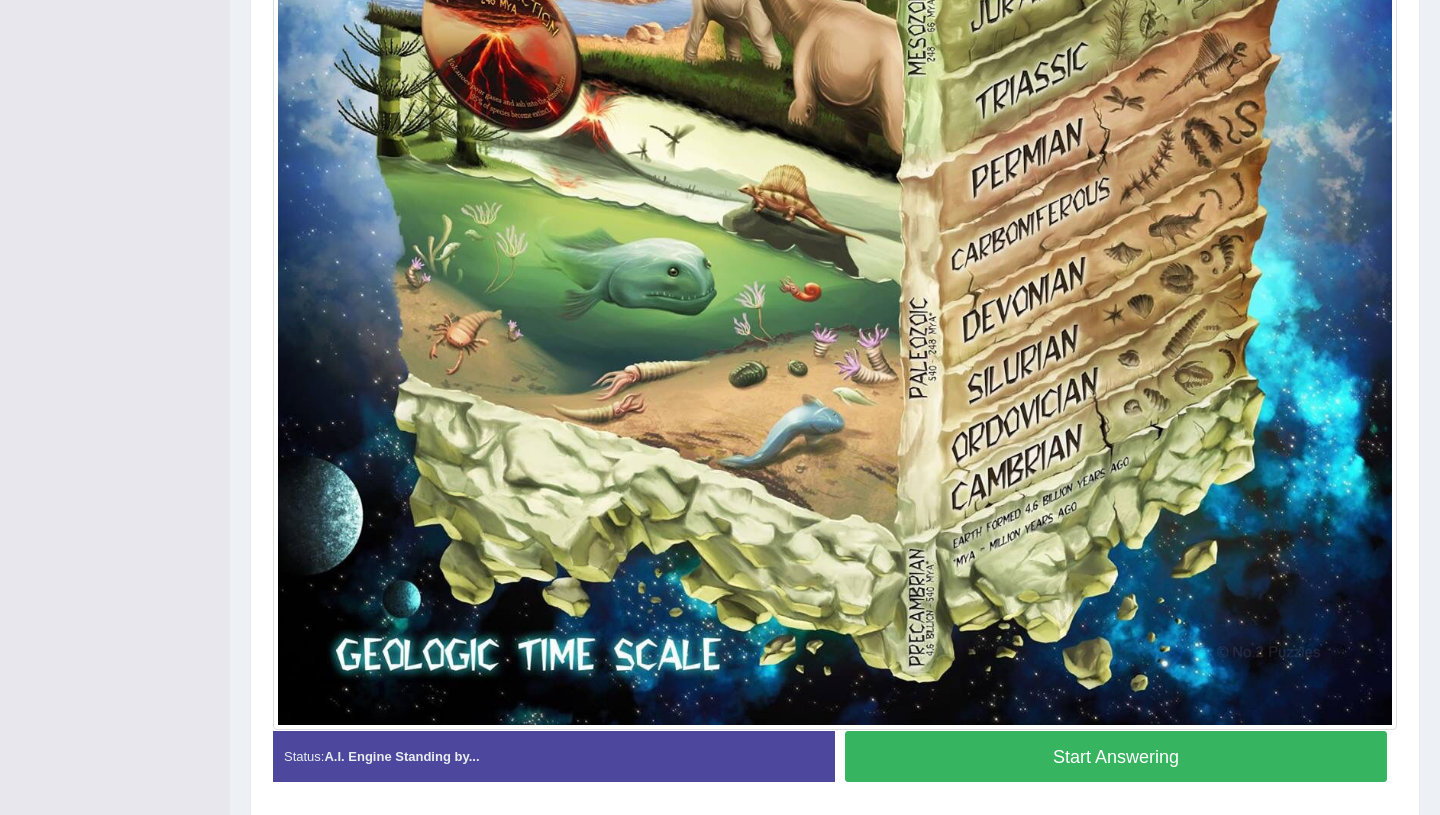 click on "Start Answering" at bounding box center [1116, 756] 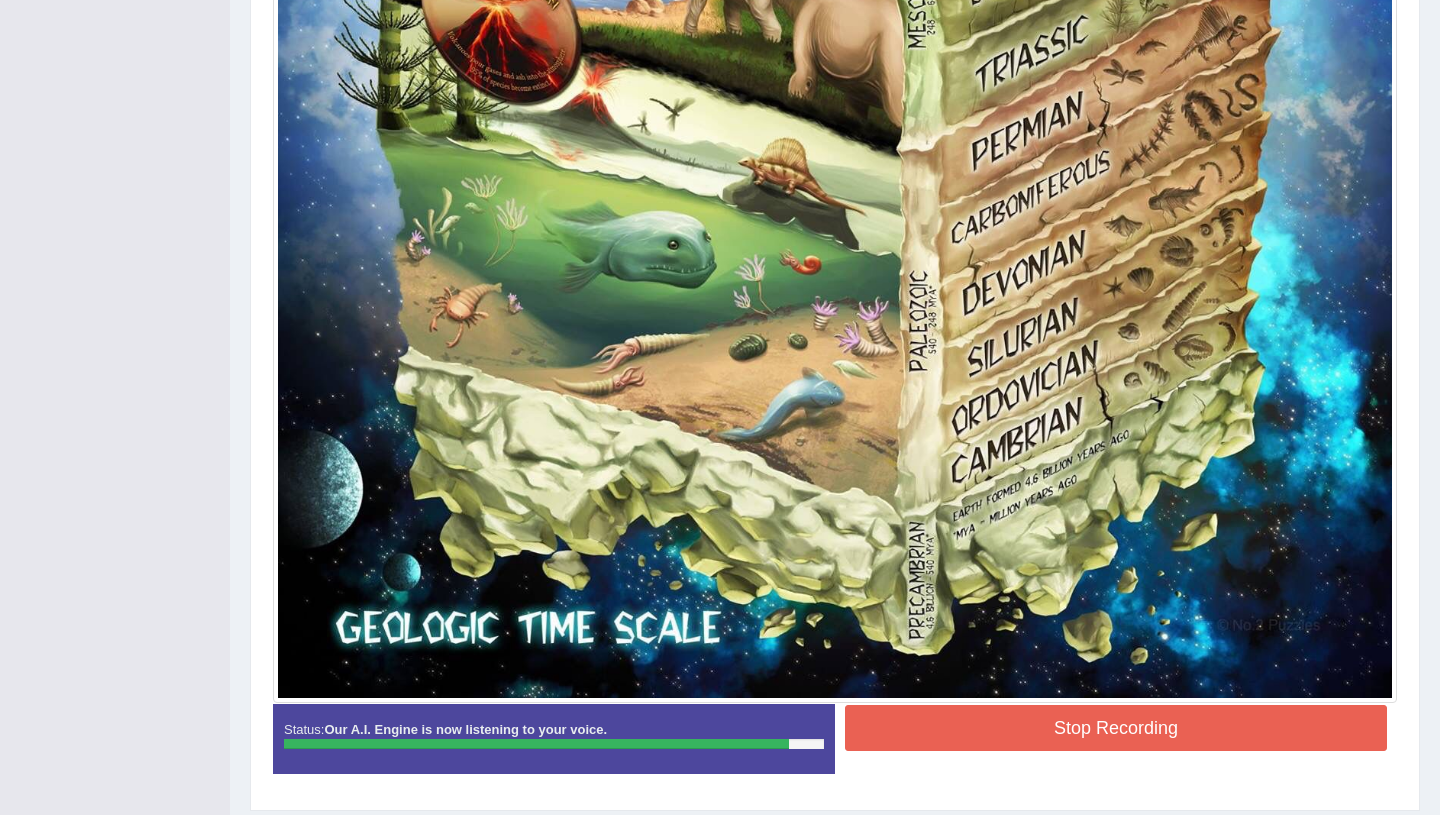 scroll, scrollTop: 1375, scrollLeft: 0, axis: vertical 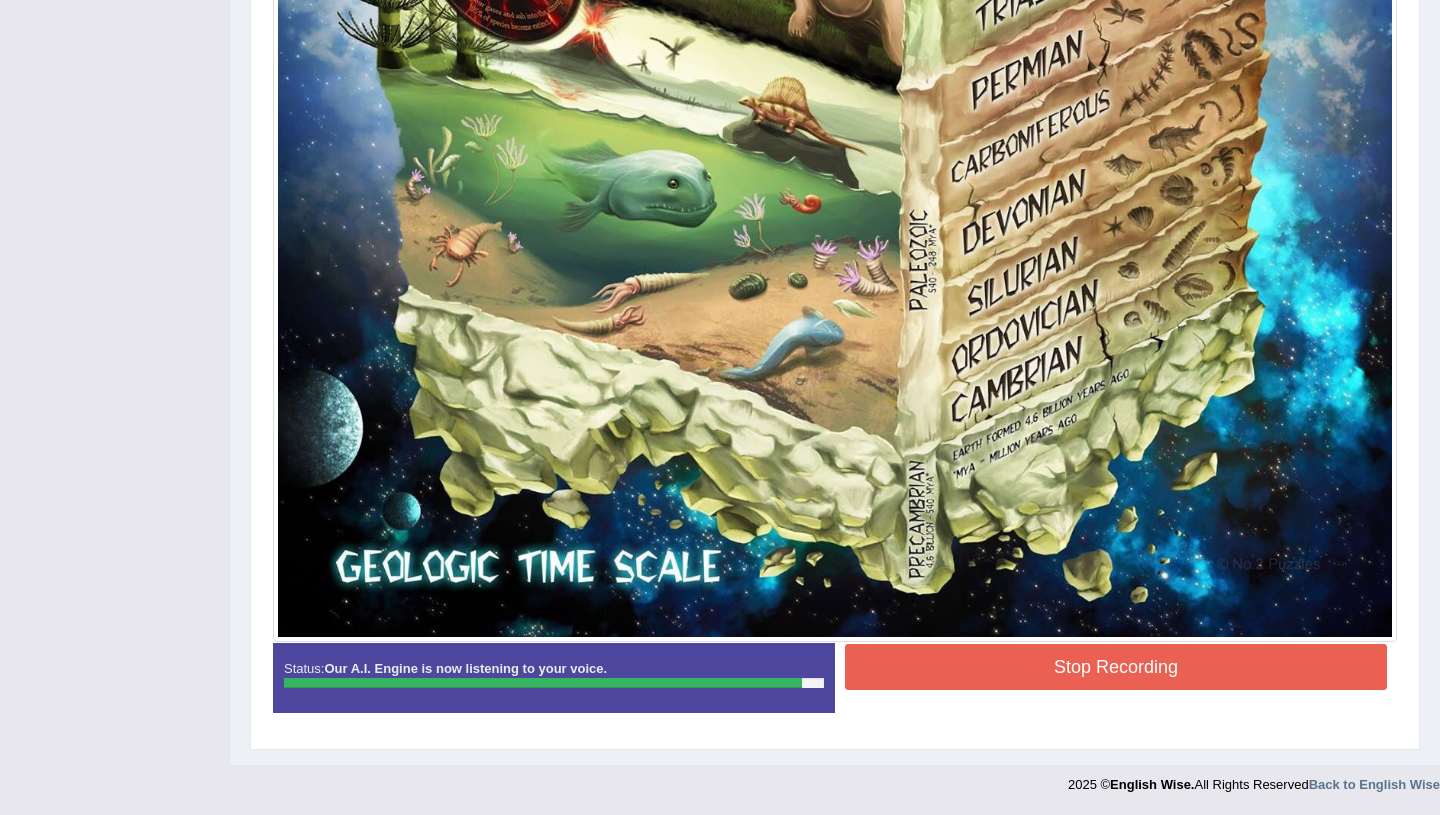 click on "Stop Recording" at bounding box center [1116, 667] 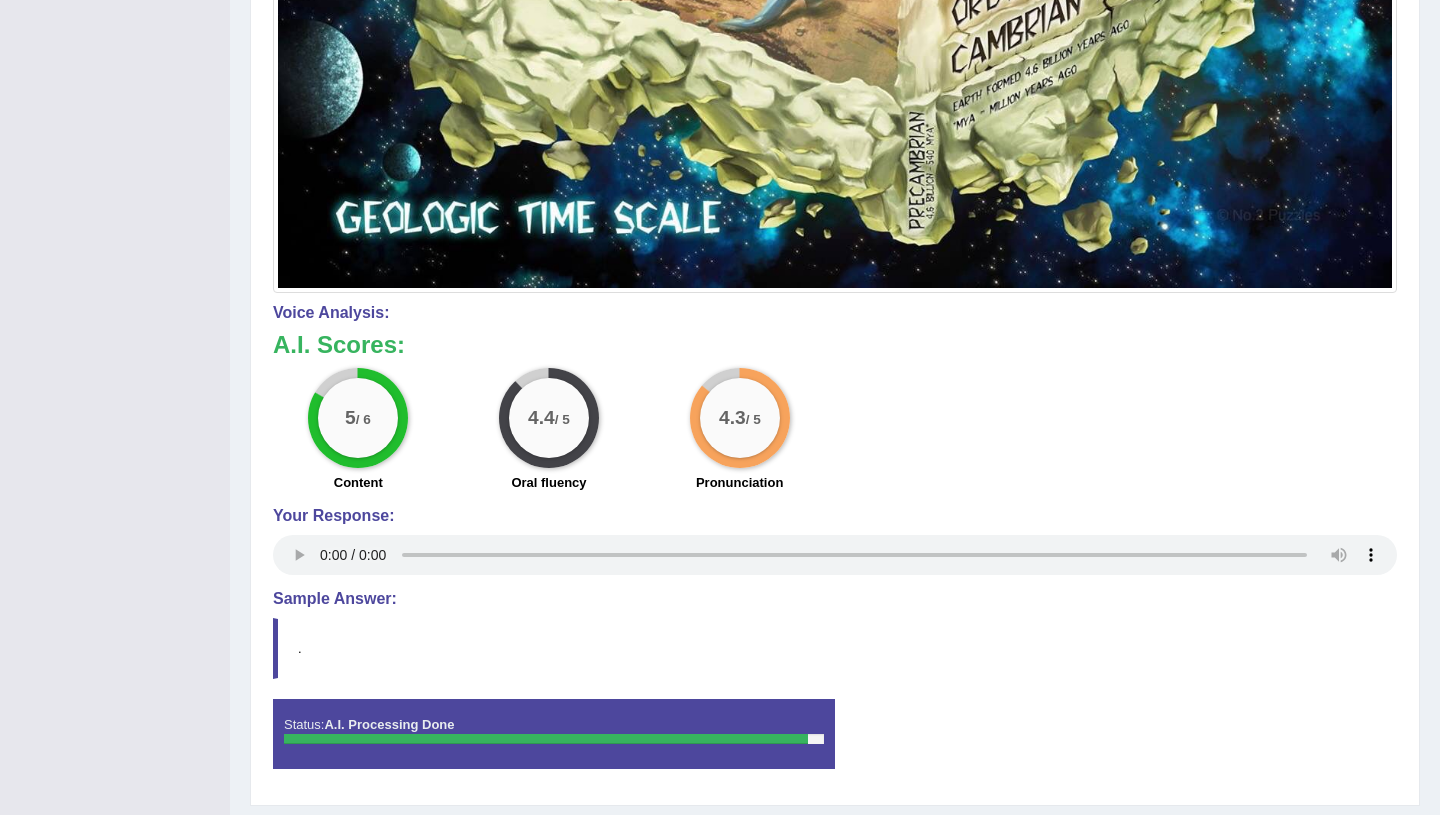 scroll, scrollTop: 1725, scrollLeft: 0, axis: vertical 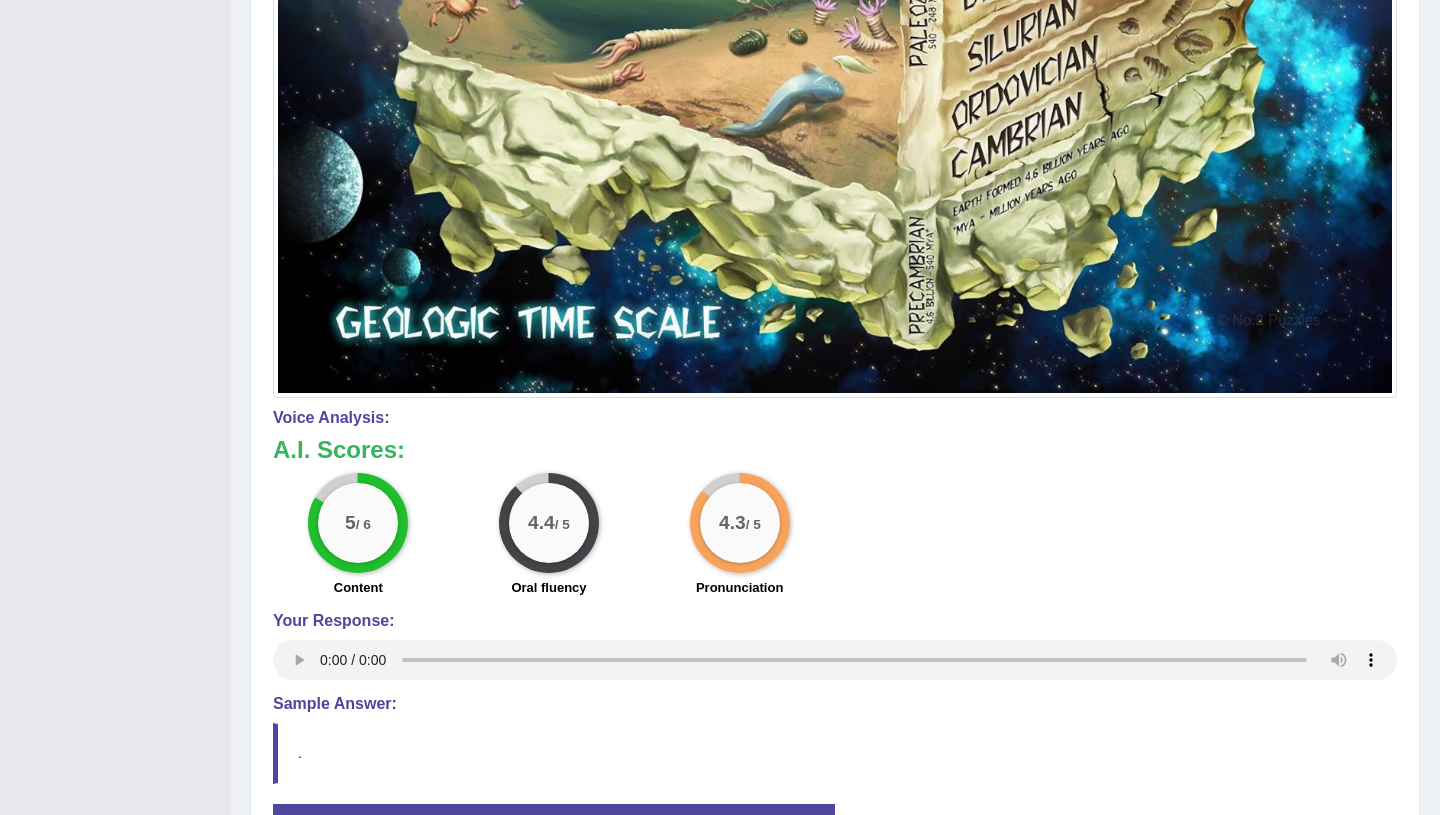 type 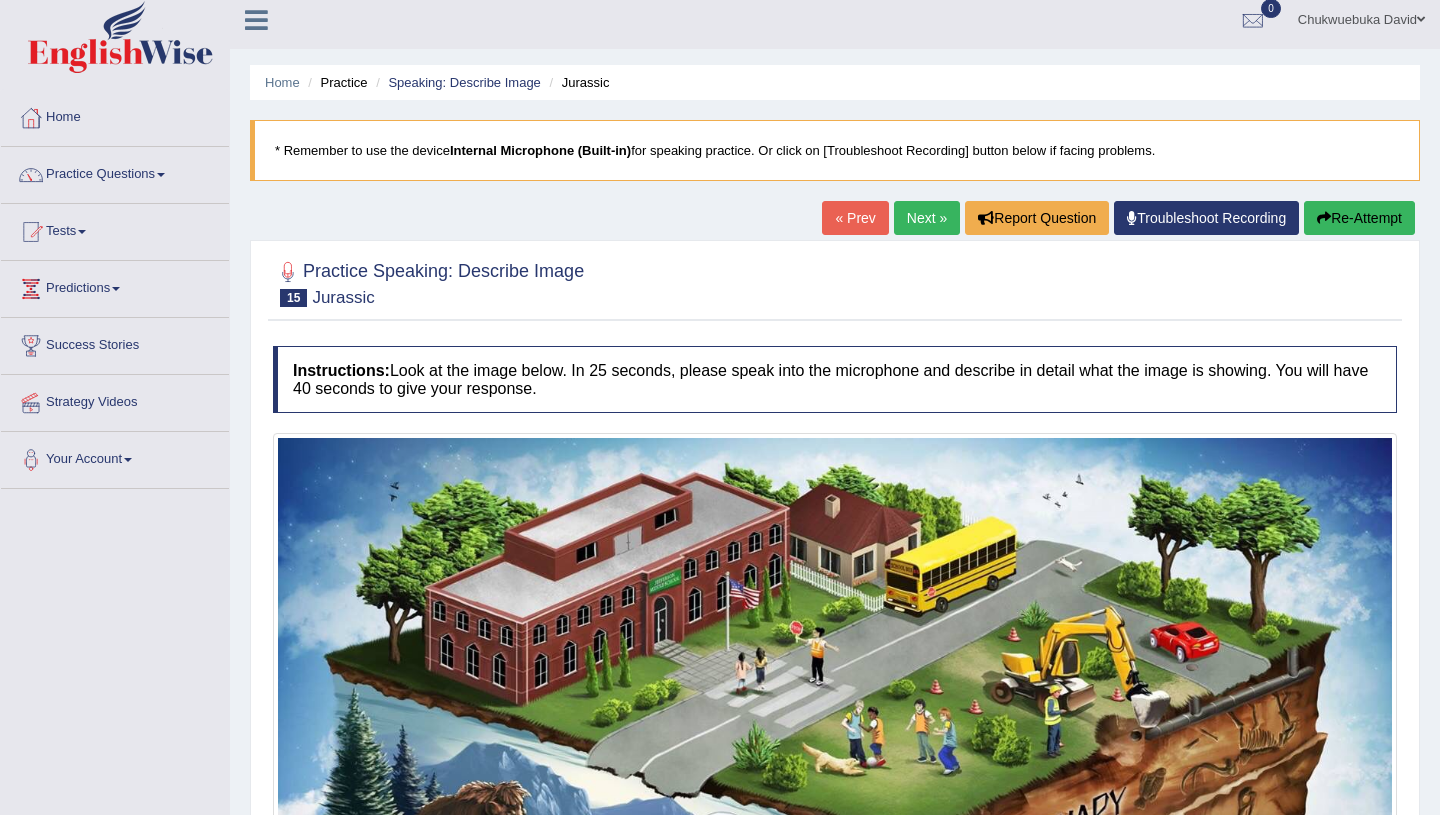 scroll, scrollTop: 0, scrollLeft: 0, axis: both 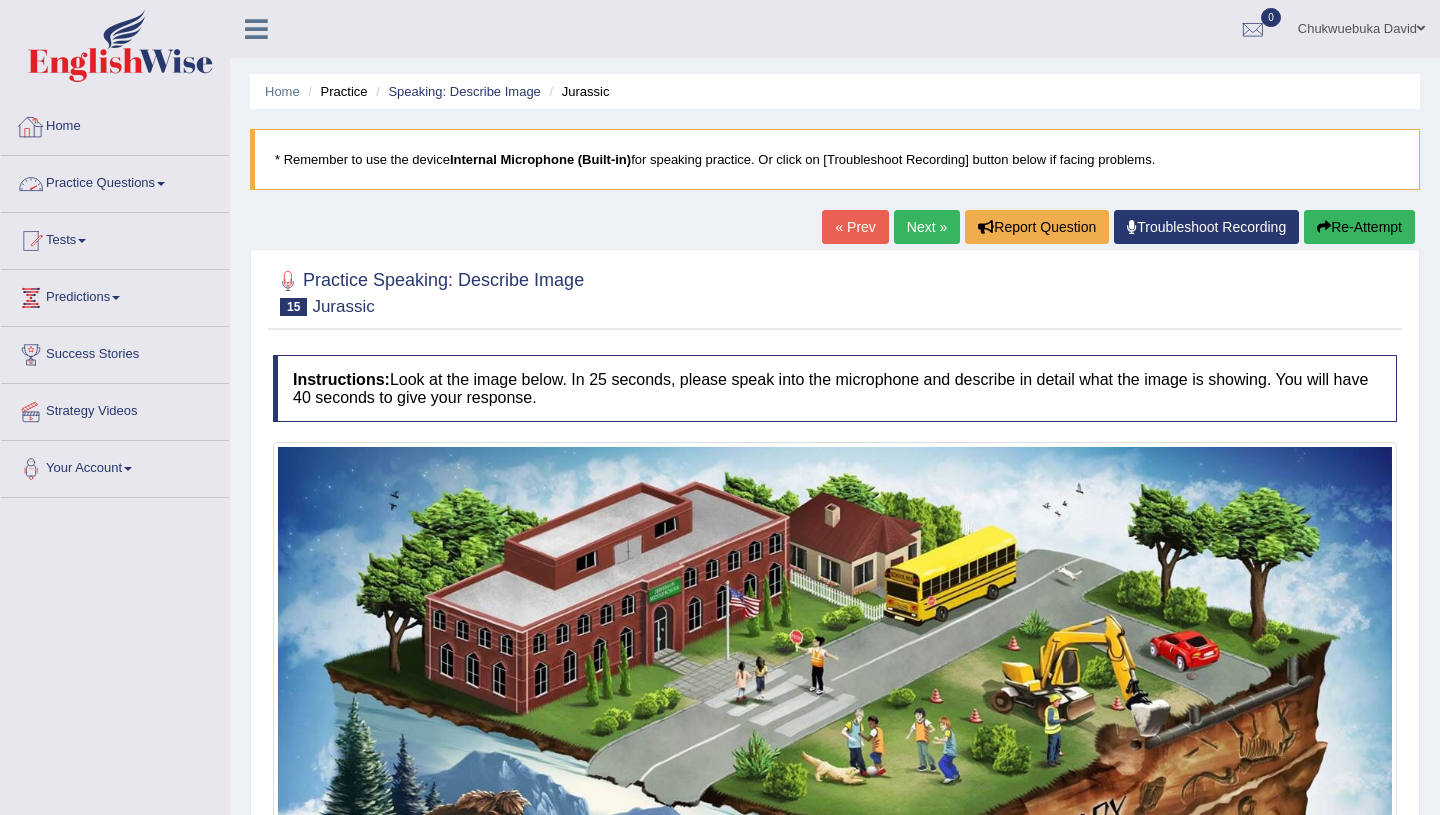 click on "Practice Questions" at bounding box center (115, 181) 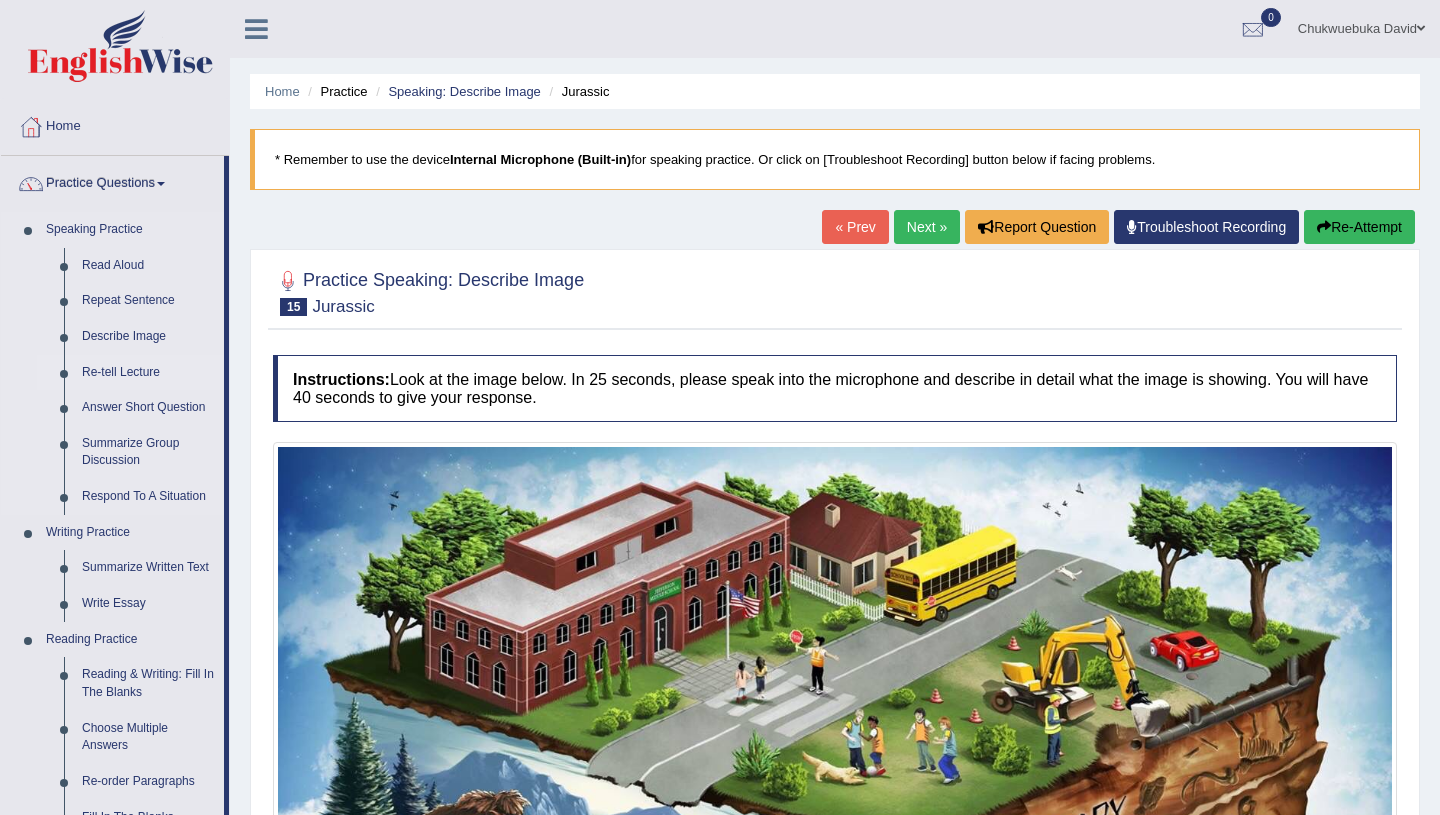 click on "Re-tell Lecture" at bounding box center (148, 373) 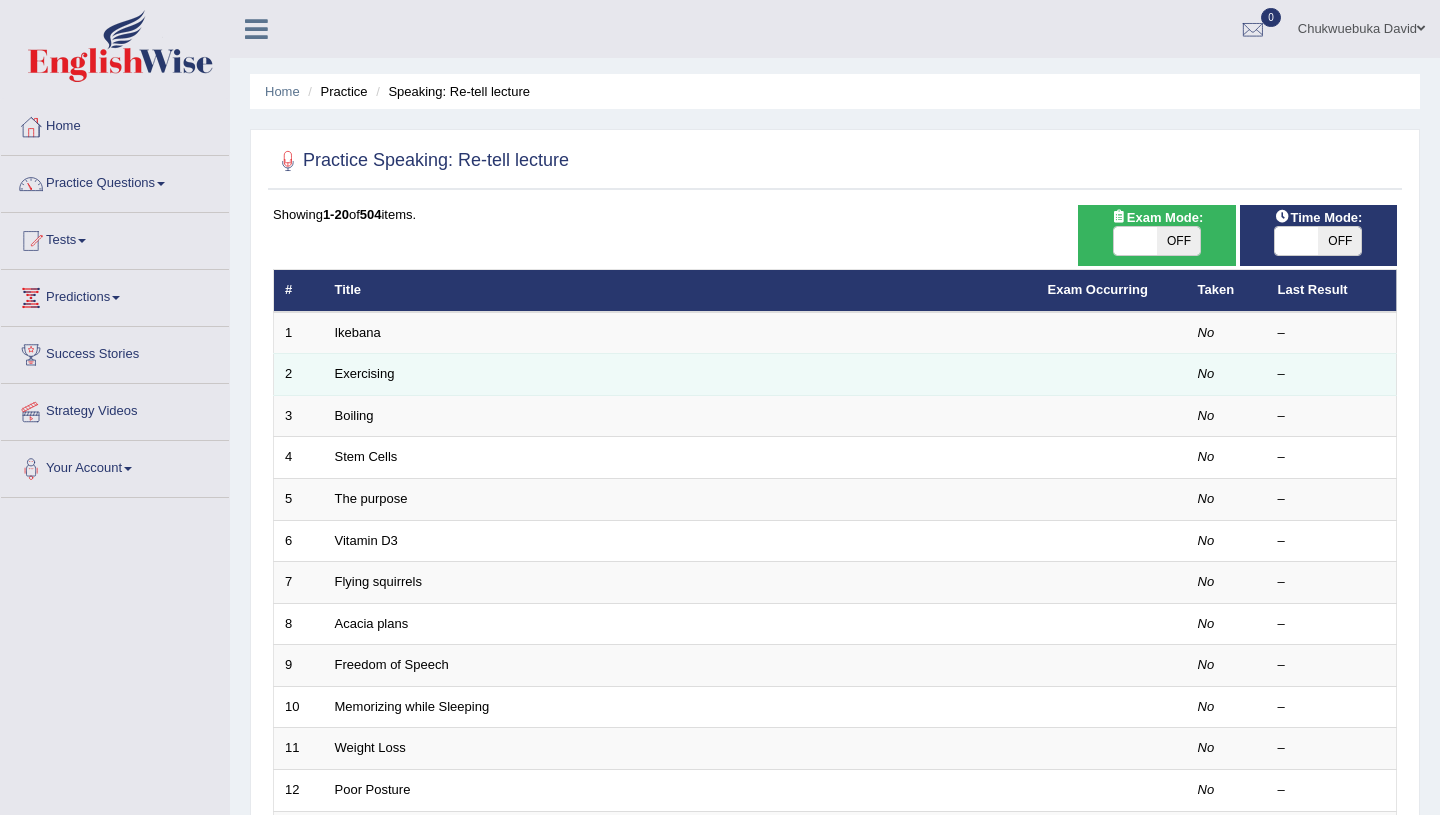 scroll, scrollTop: 0, scrollLeft: 0, axis: both 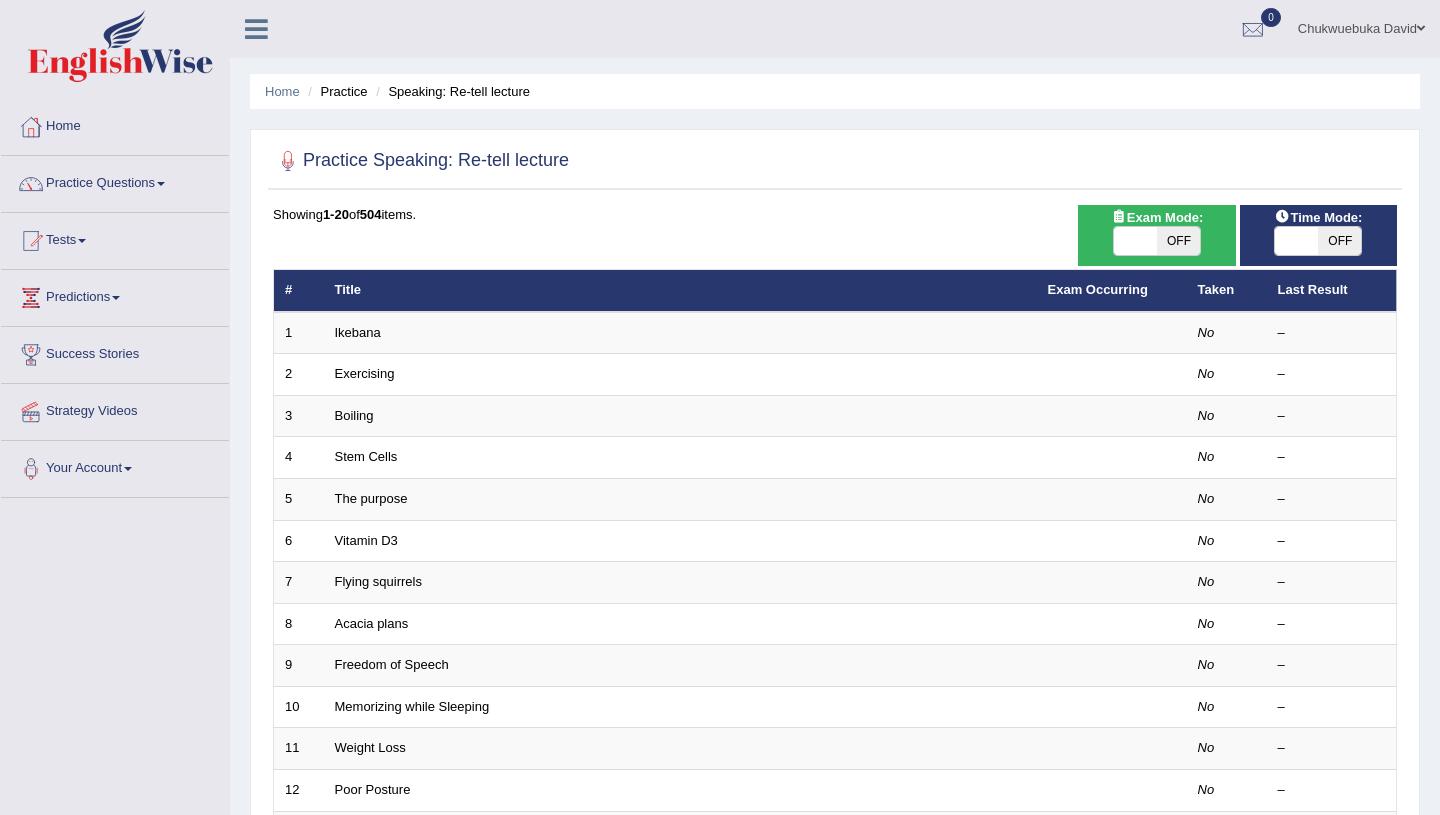 click at bounding box center [1135, 241] 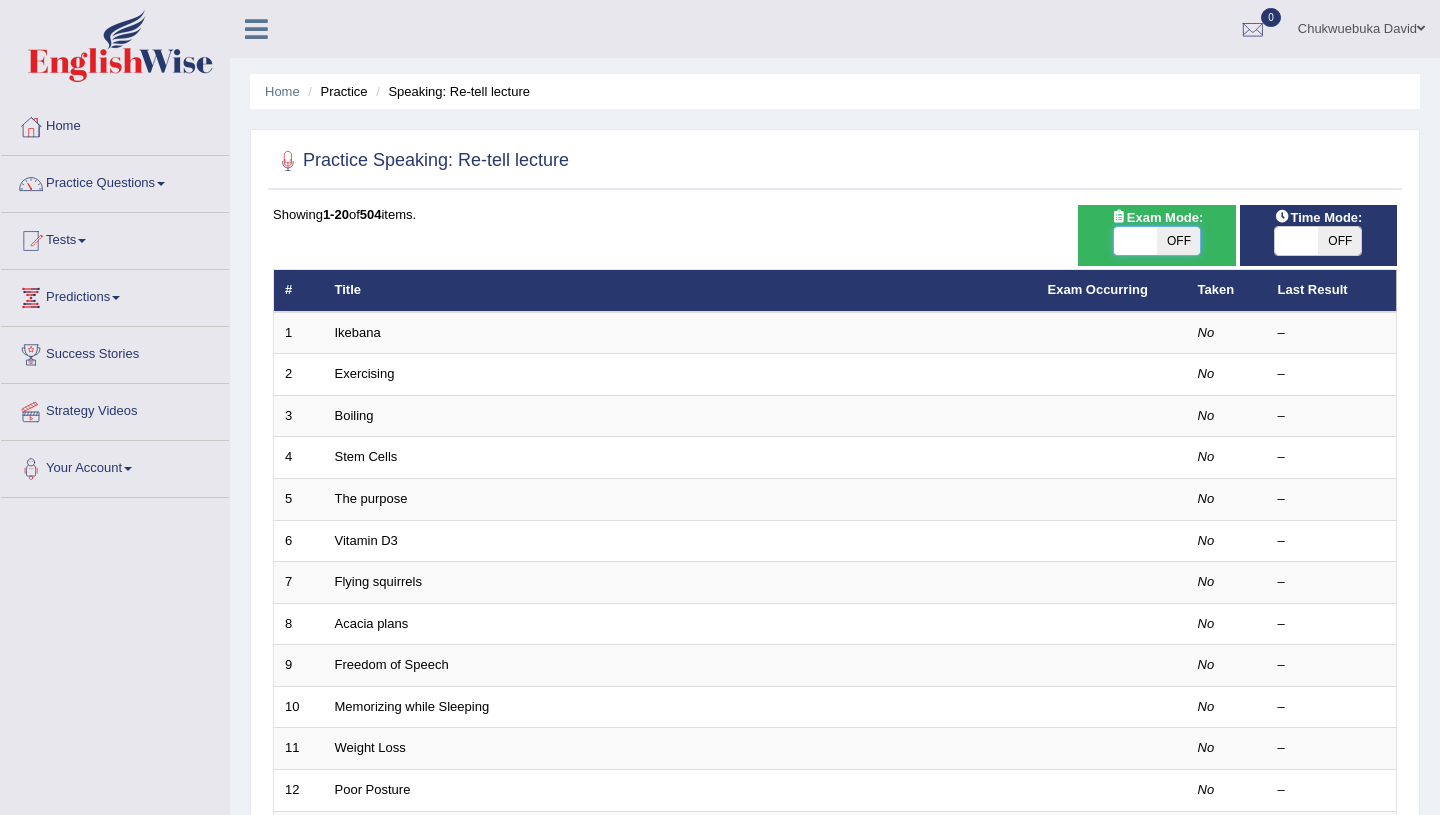 click at bounding box center (1296, 241) 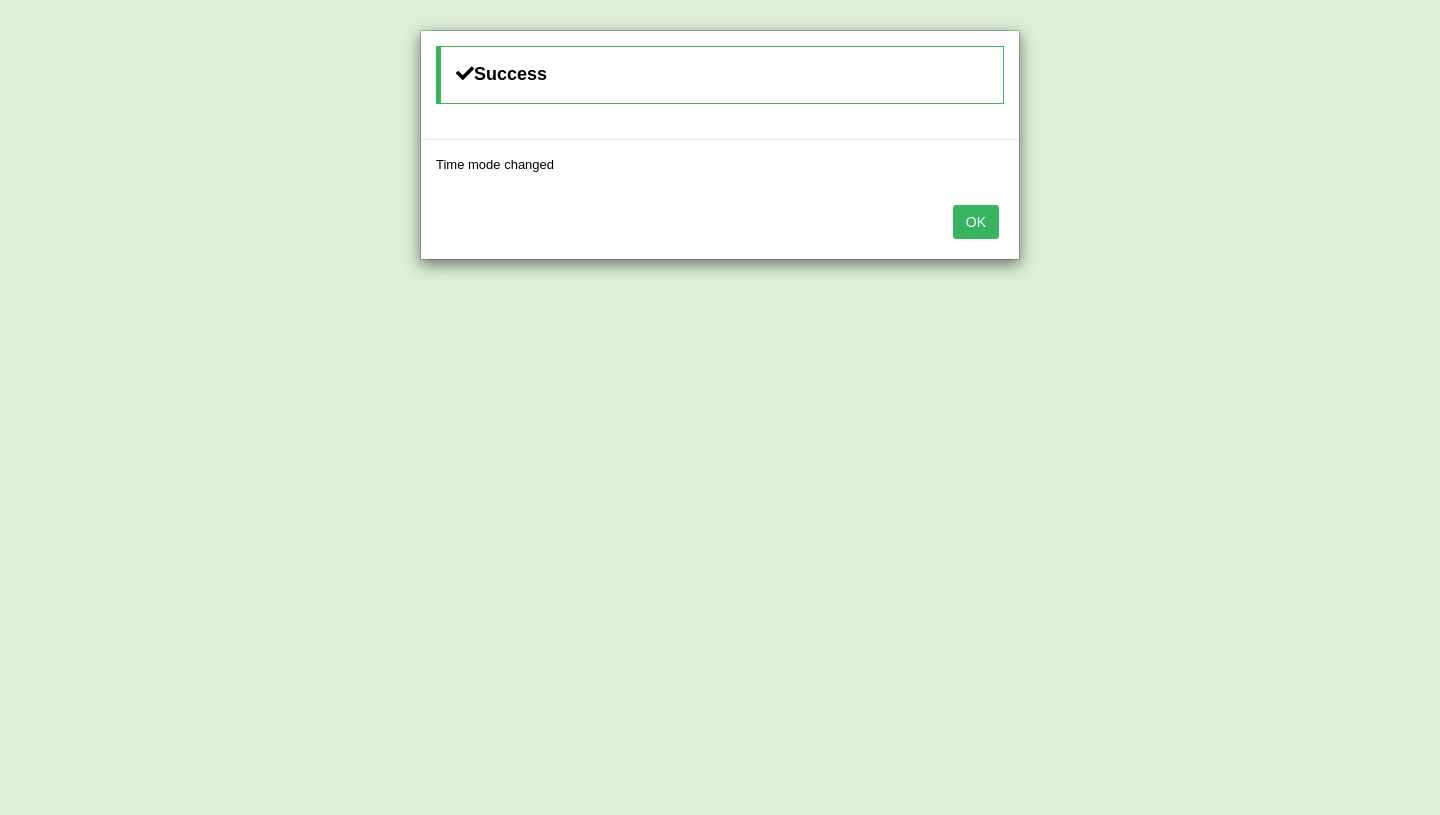 click on "OK" at bounding box center [976, 222] 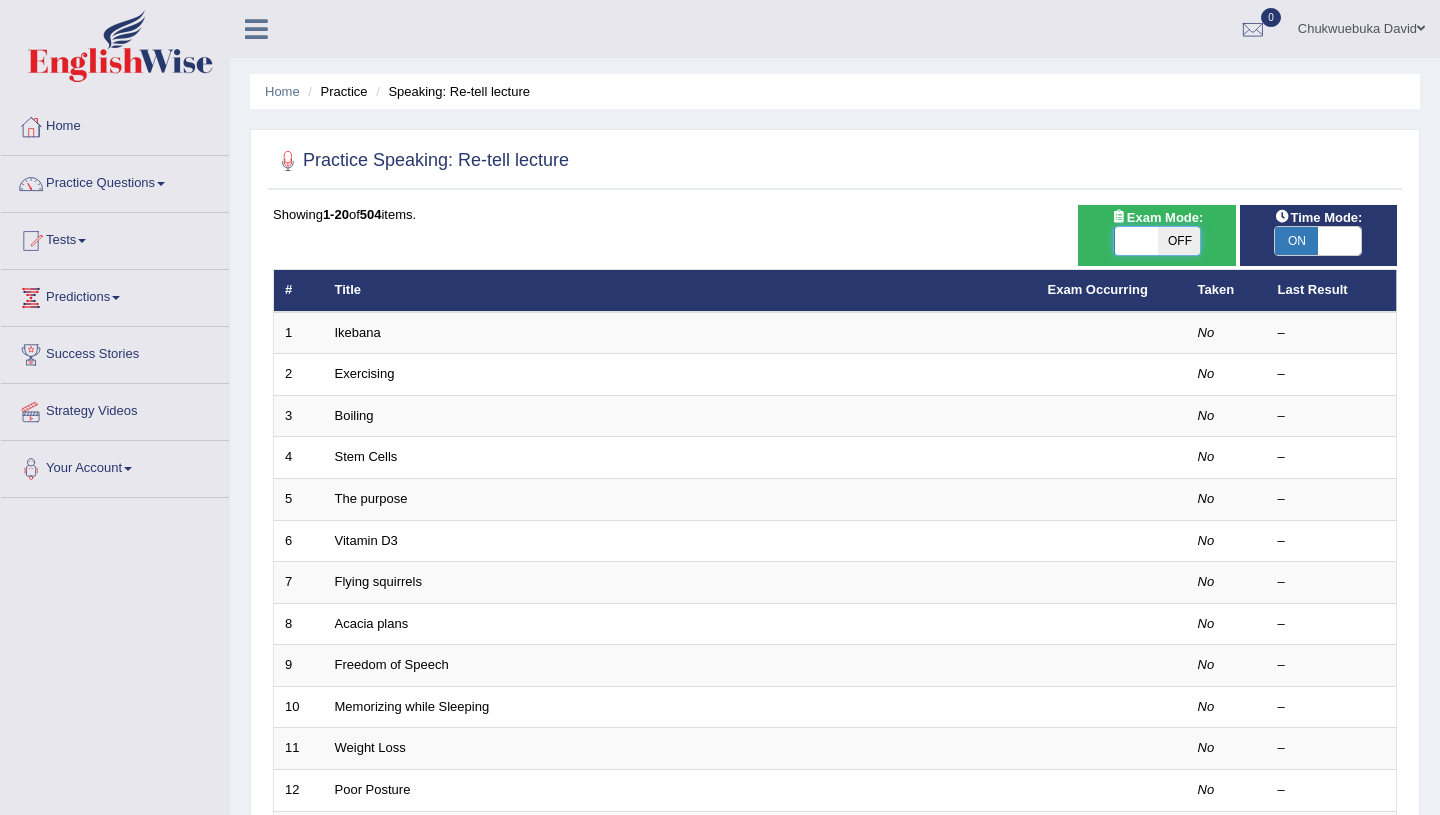 click at bounding box center (1136, 241) 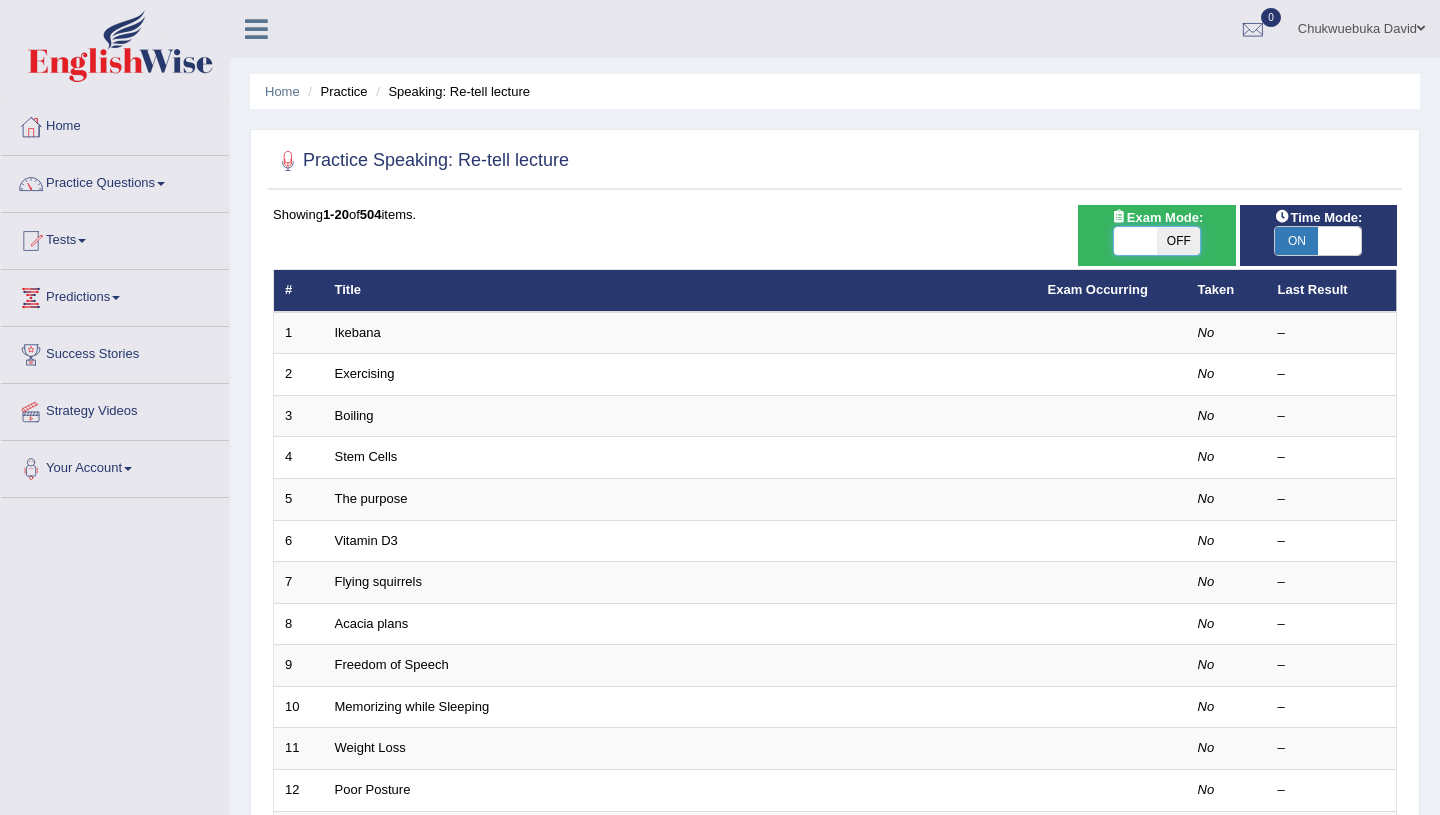 click on "OFF" at bounding box center [1178, 241] 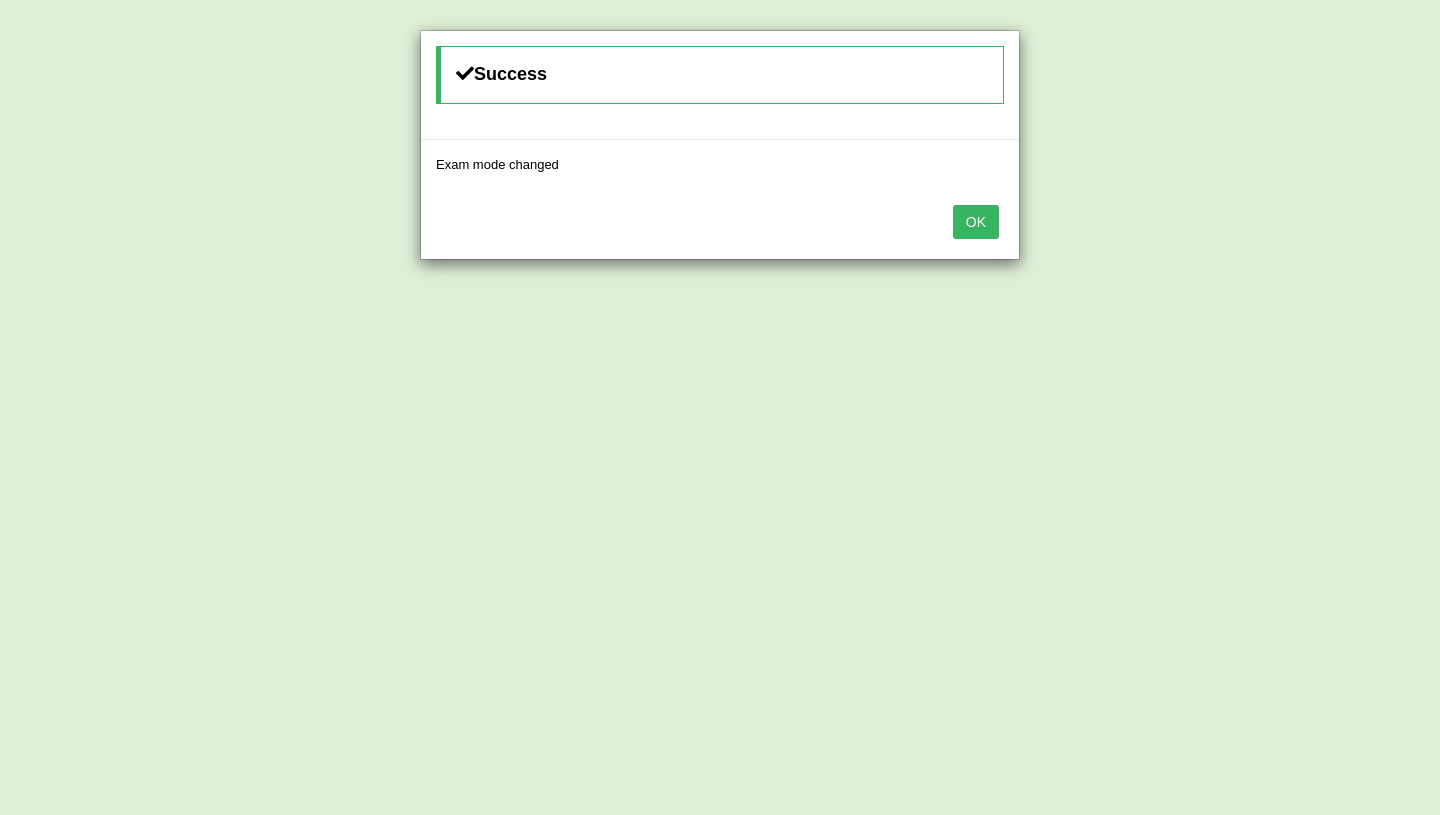 click on "OK" at bounding box center (976, 222) 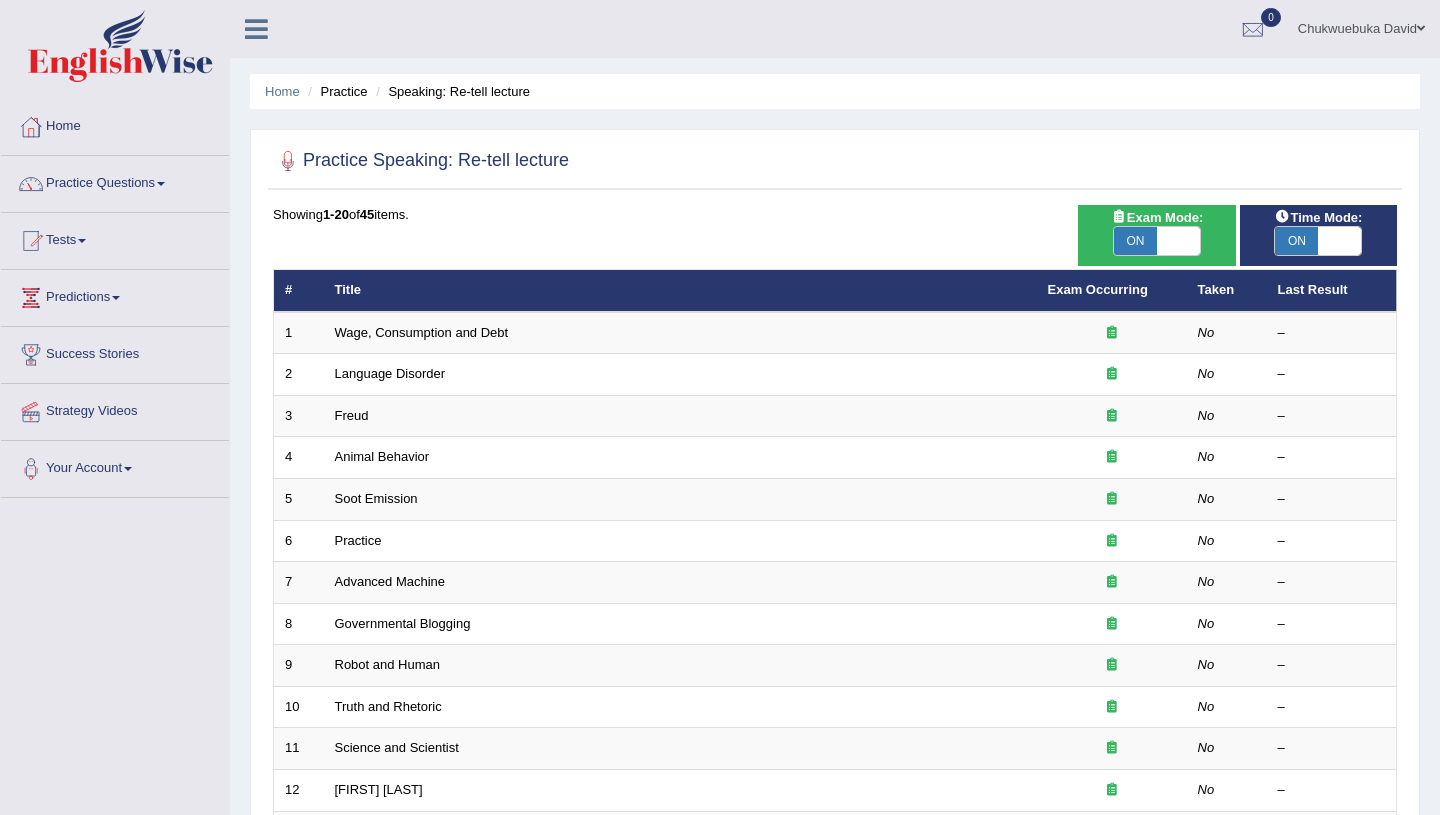 scroll, scrollTop: 0, scrollLeft: 0, axis: both 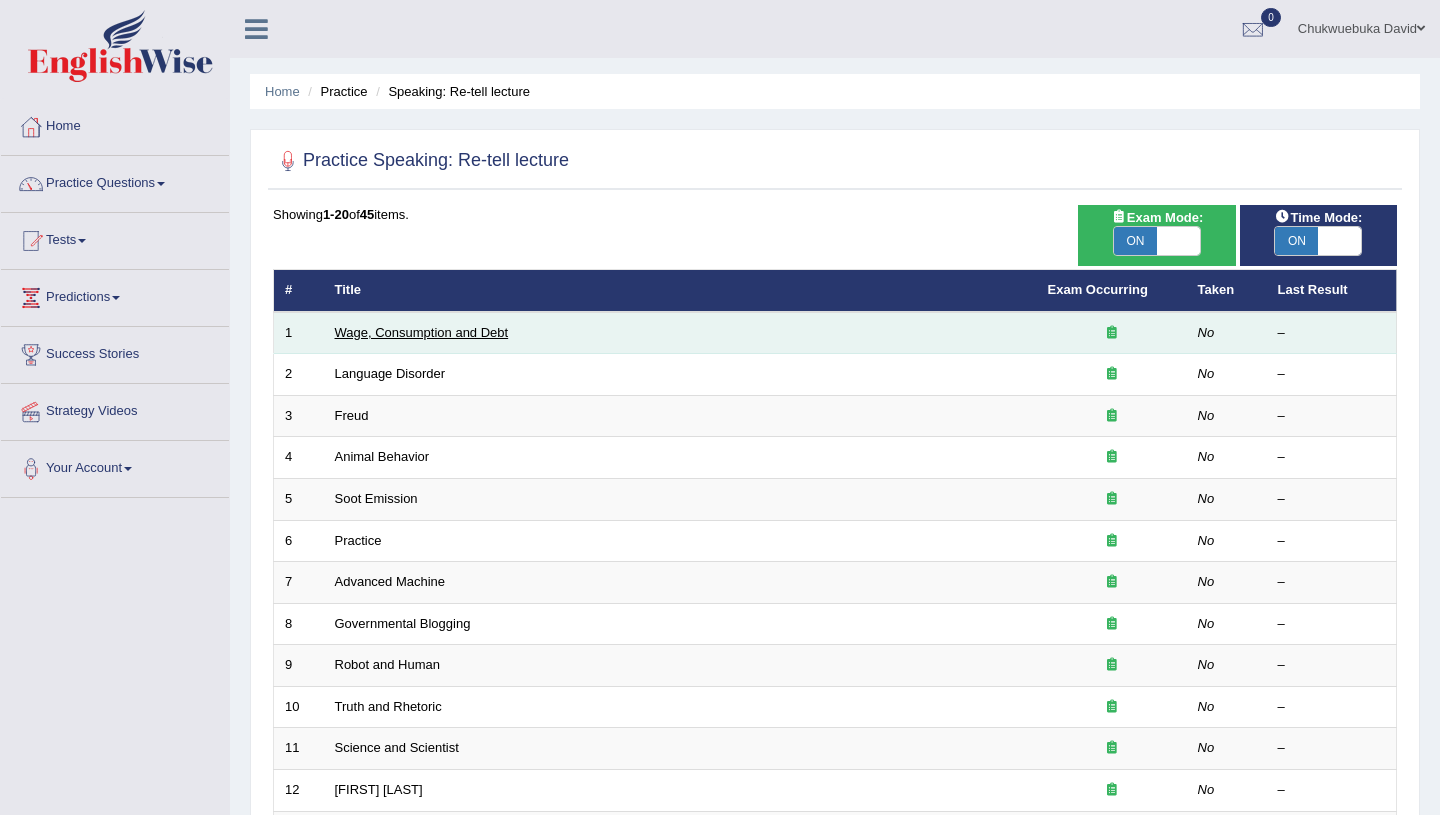 click on "Wage, Consumption and Debt" at bounding box center (422, 332) 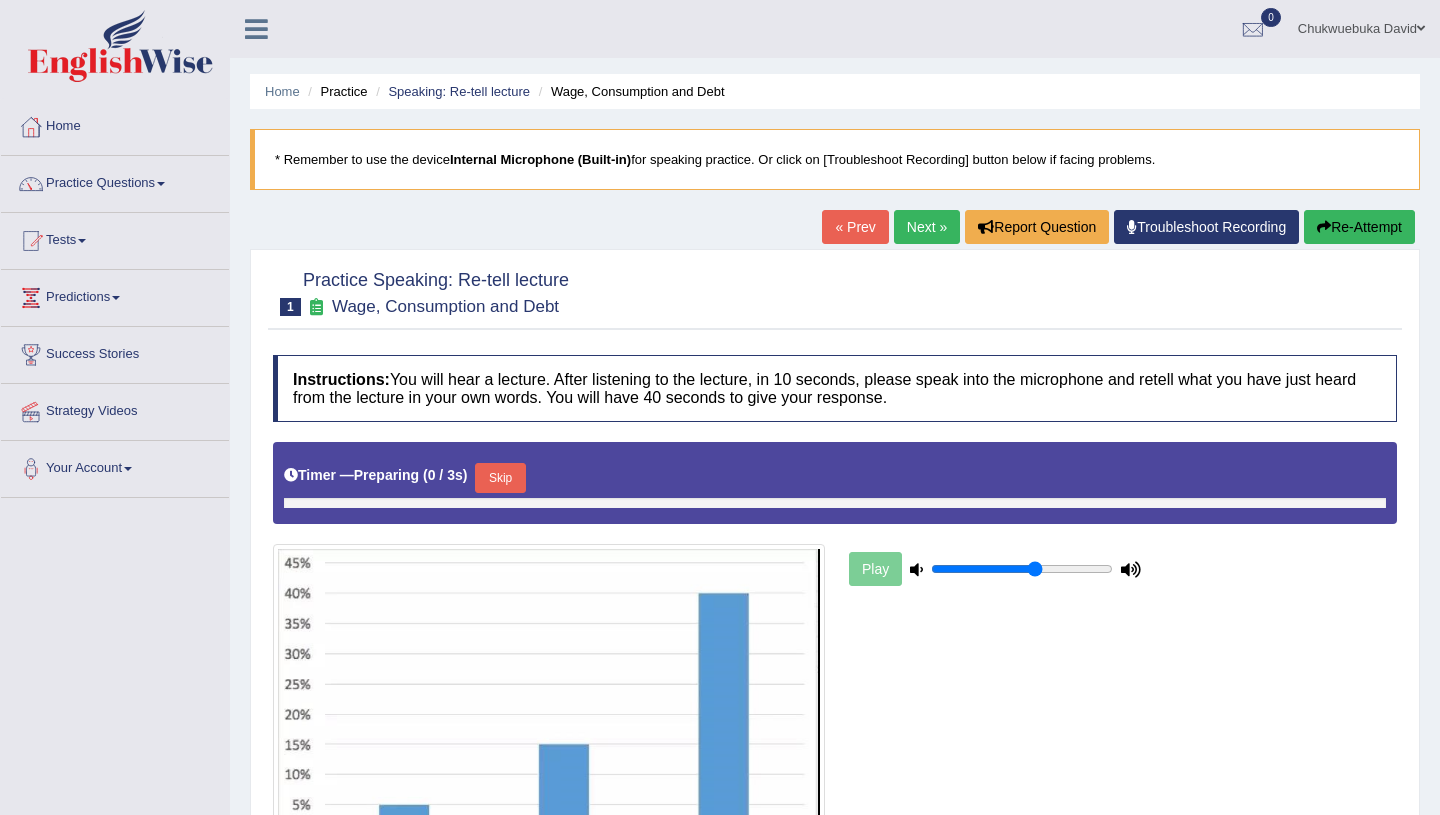 scroll, scrollTop: 0, scrollLeft: 0, axis: both 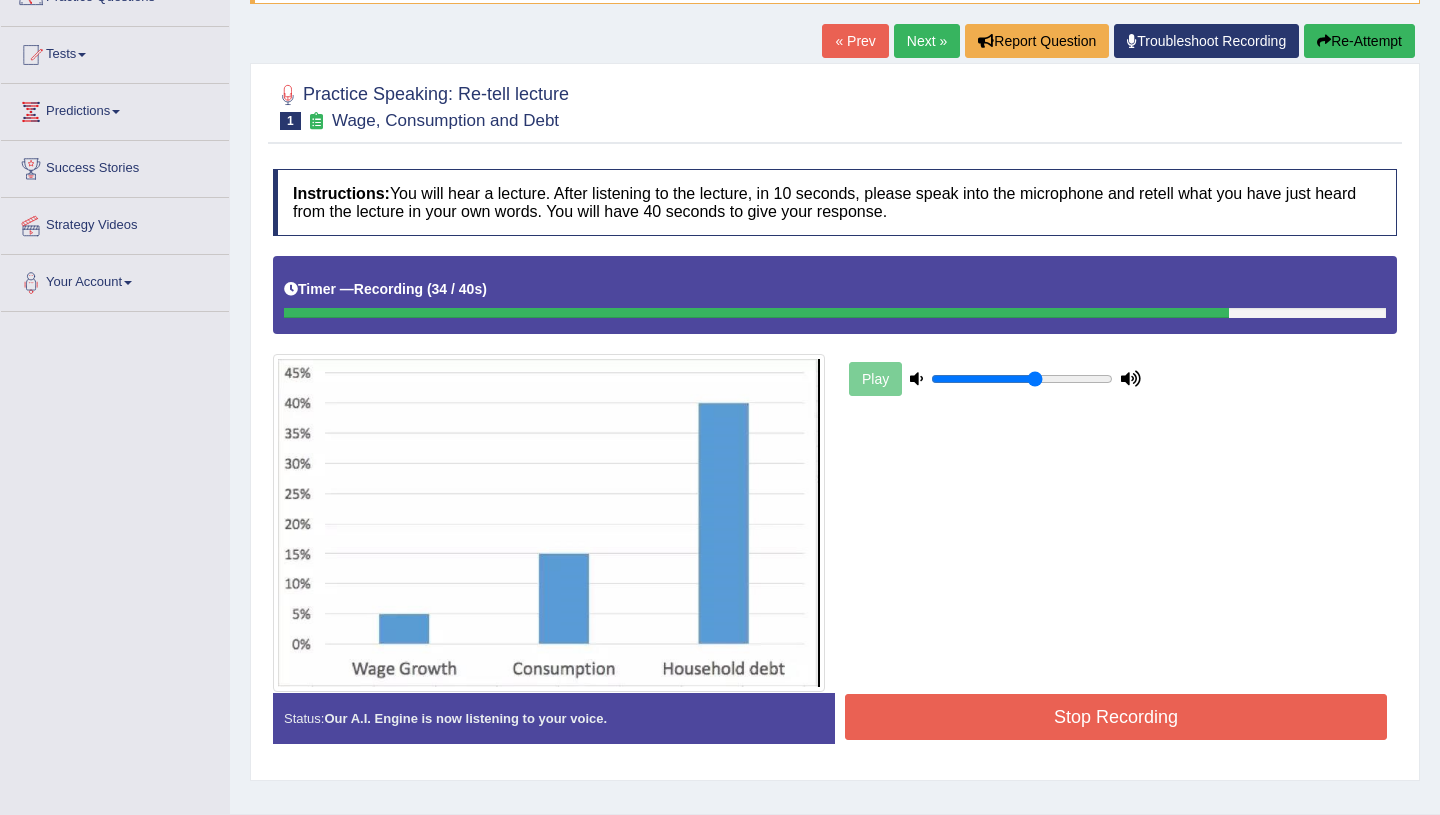 click on "Stop Recording" at bounding box center (1116, 717) 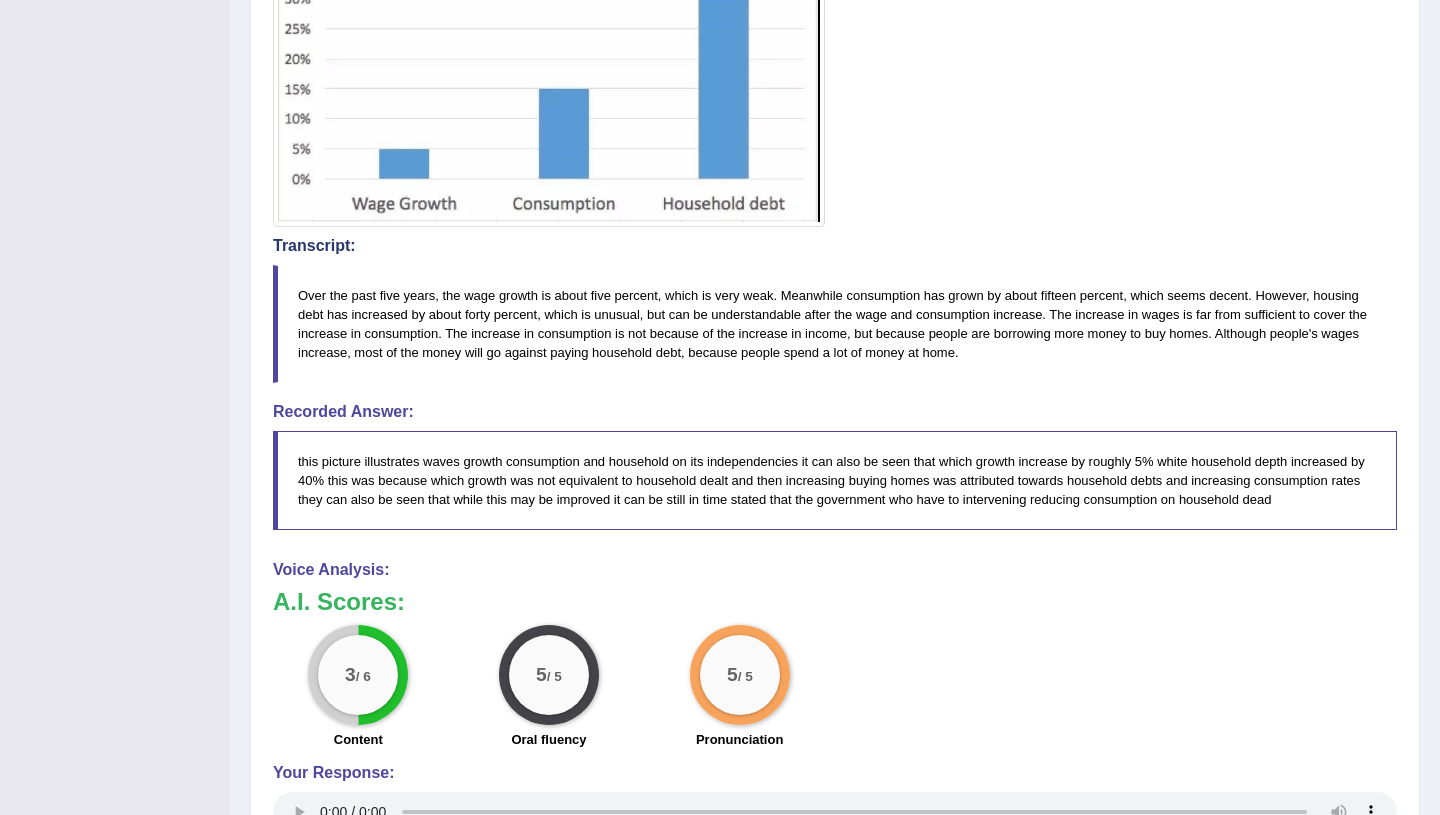 scroll, scrollTop: 652, scrollLeft: 0, axis: vertical 